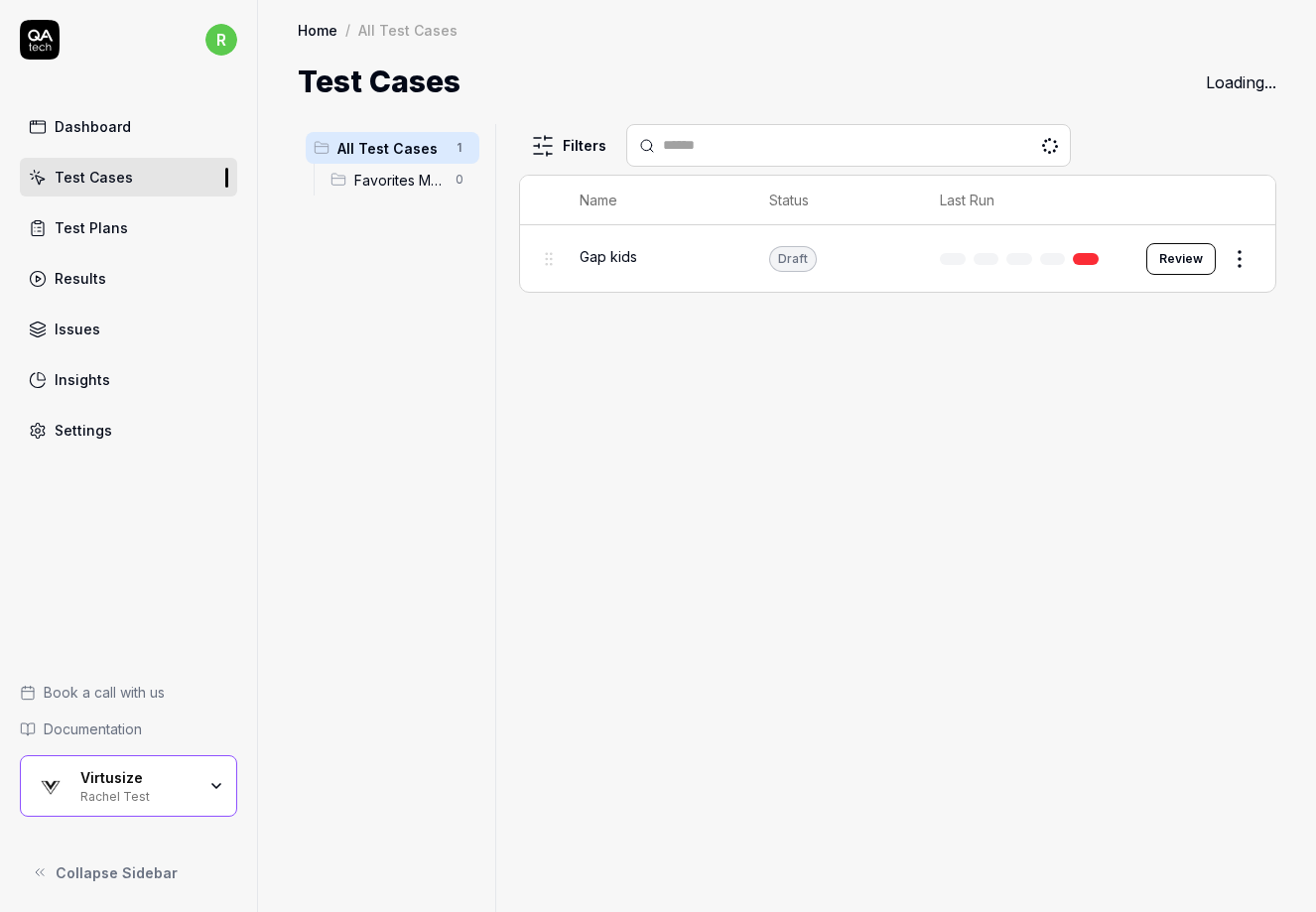 scroll, scrollTop: 0, scrollLeft: 0, axis: both 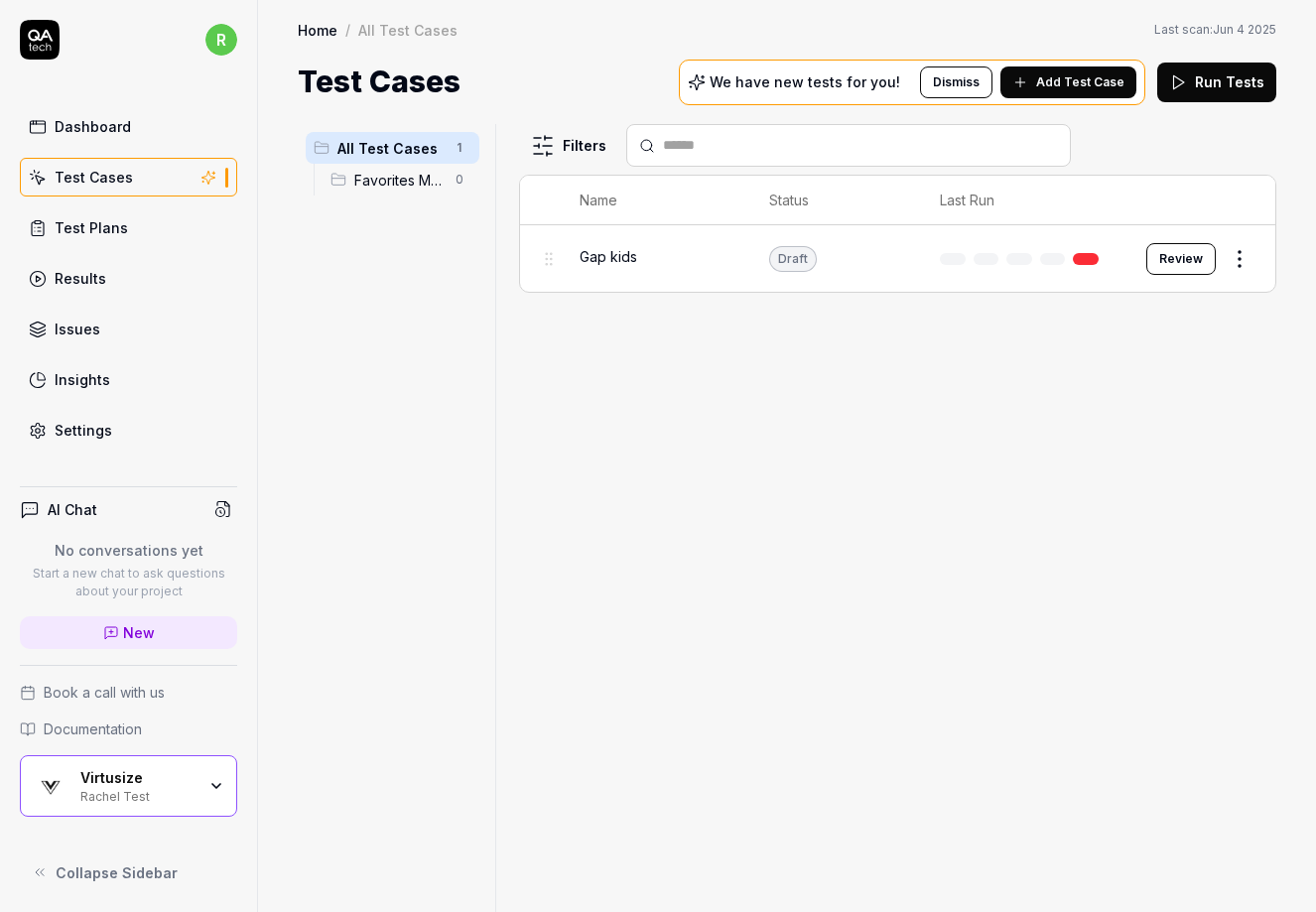 click on "r Dashboard Test Cases Test Plans Results Issues Insights Settings AI Chat No conversations yet Start a new chat to ask questions about your project New Book a call with us Documentation Virtusize Rachel Test Collapse Sidebar Home / All Test Cases Home / All Test Cases Last scan:  Jun 4 2025 Test Cases We have new tests for you! Dismiss Add Test Case Run Tests All Test Cases 1 Favorites Management 0 Filters Name Status Last Run Gap kids Draft Review
To pick up a draggable item, press the space bar.
While dragging, use the arrow keys to move the item.
Press space again to drop the item in its new position, or press escape to cancel." at bounding box center (658, 456) 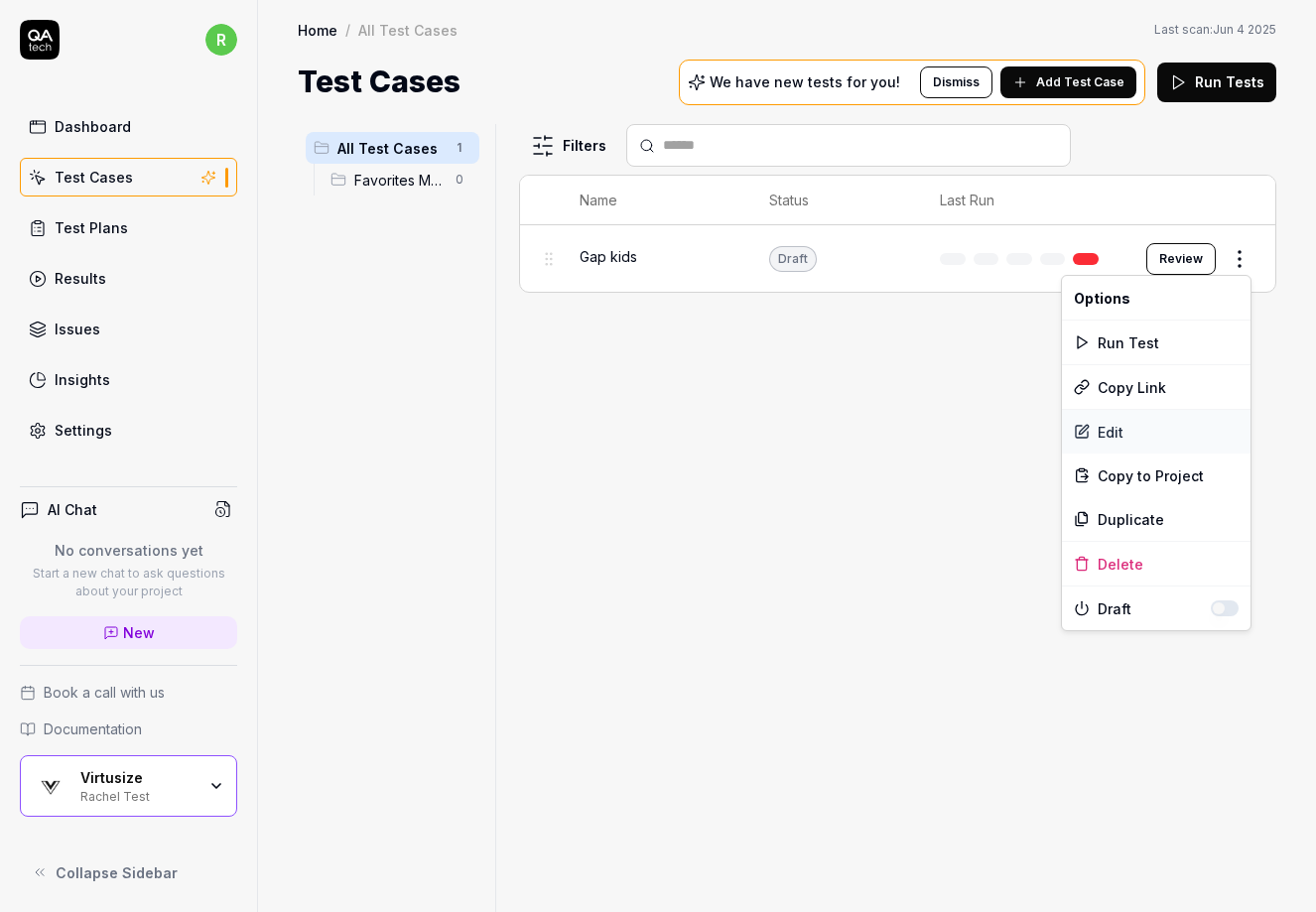 drag, startPoint x: 1109, startPoint y: 430, endPoint x: 1108, endPoint y: 444, distance: 14.035669 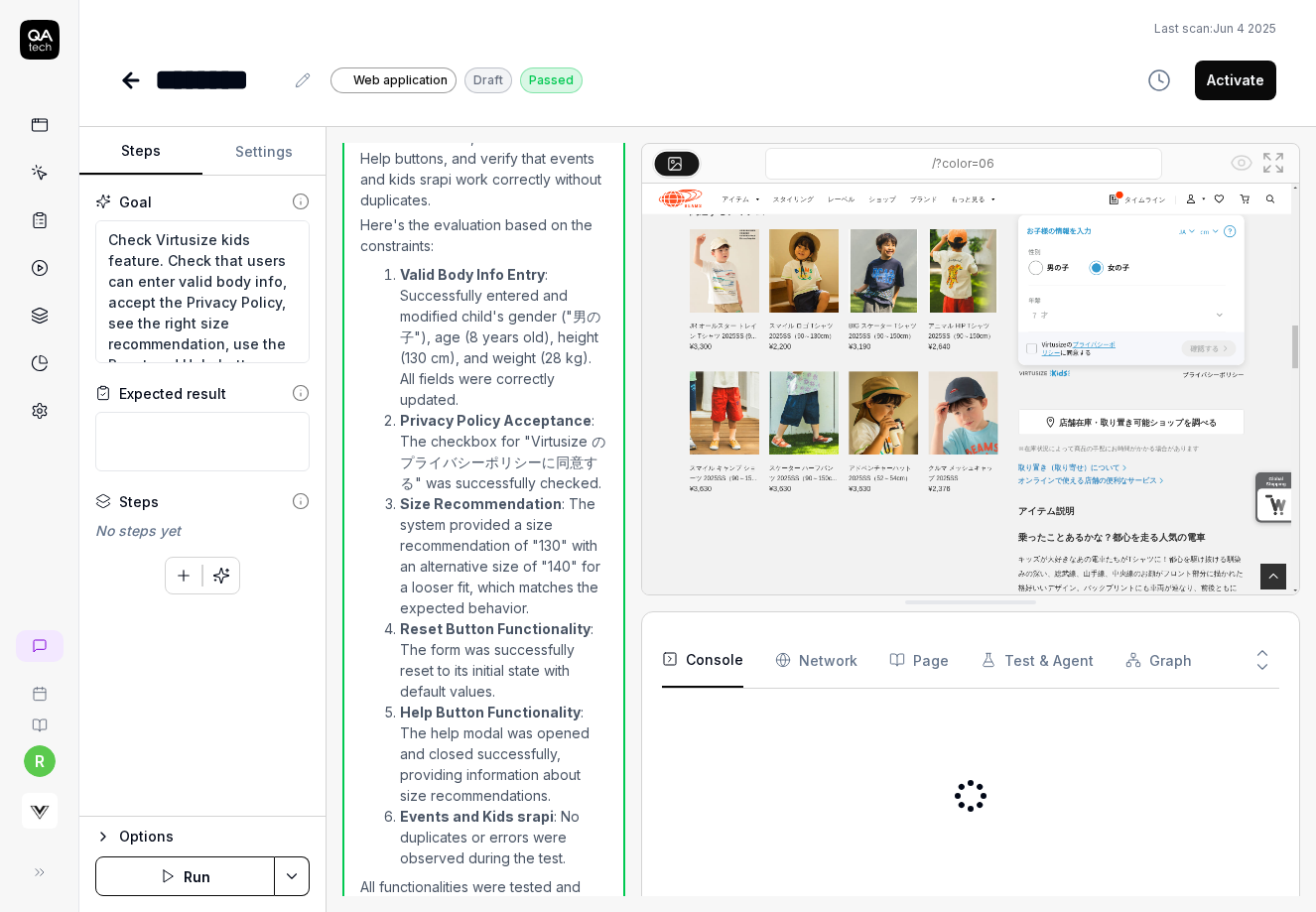 scroll, scrollTop: 2557, scrollLeft: 0, axis: vertical 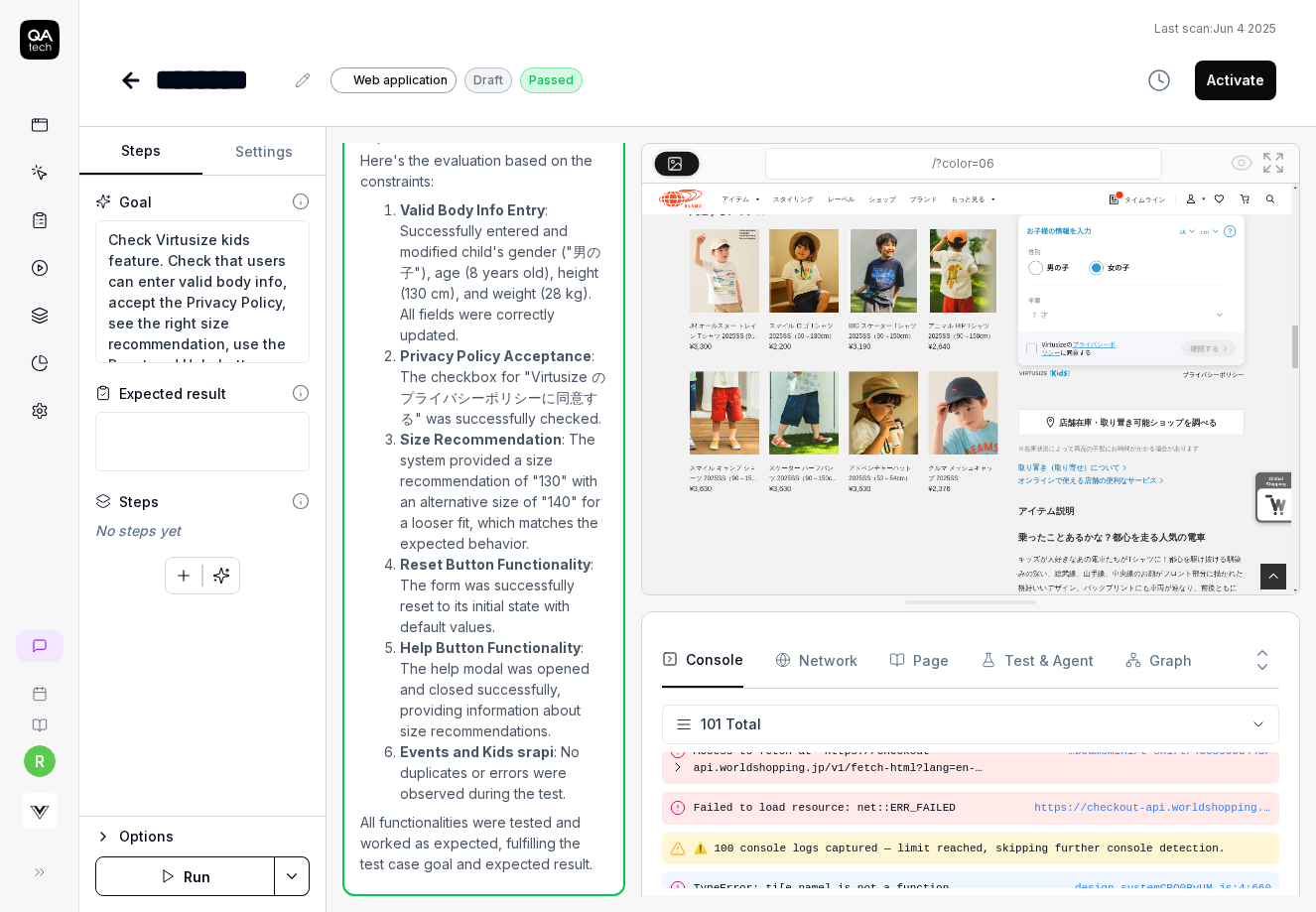 click on "TypeError: ti[e.name] is not a function
at https://static.api.virtusize.jp/a/aoyama/3.8.0/design-systemCRQ0BvUM.js:9:93755
at https://static.api.virtusize.jp/a/aoyama/3.8.0/design-systemCRQ0BvUM.js:5:12128
at Jt (https://static.api.virtusize.jp/a/aoyama/3.8.0/design-systemCRQ0BvUM.js:5:38)
at Xe (https://static.api.virtusize.jp/a/aoyama/3.8.0/design-systemCRQ0BvUM.js:5:108)
at t.__weh.t.__weh (https://static.api.virtusize.jp/a/aoyama/3.8.0/design-systemCRQ0BvUM.js:5:12008)
at mi (https://static.api.virtusize.jp/a/aoyama/3.8.0/design-systemCRQ0BvUM.js:5:1618)
at hi (https://static.api.virtusize.jp/a/aoyama/3.8.0/design-systemCRQ0BvUM.js:5:1927)" at bounding box center [884, 896] 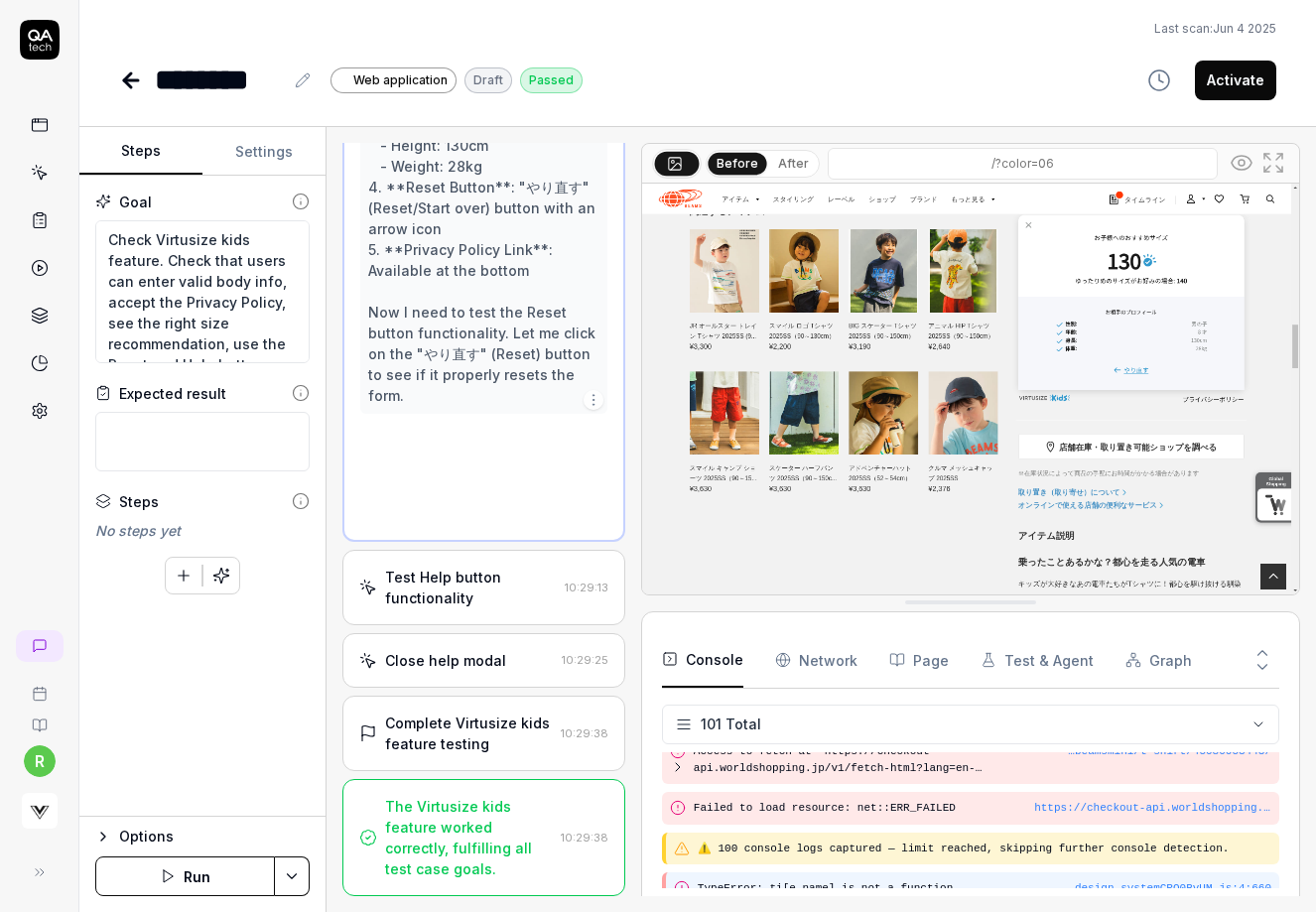 scroll, scrollTop: 2301, scrollLeft: 0, axis: vertical 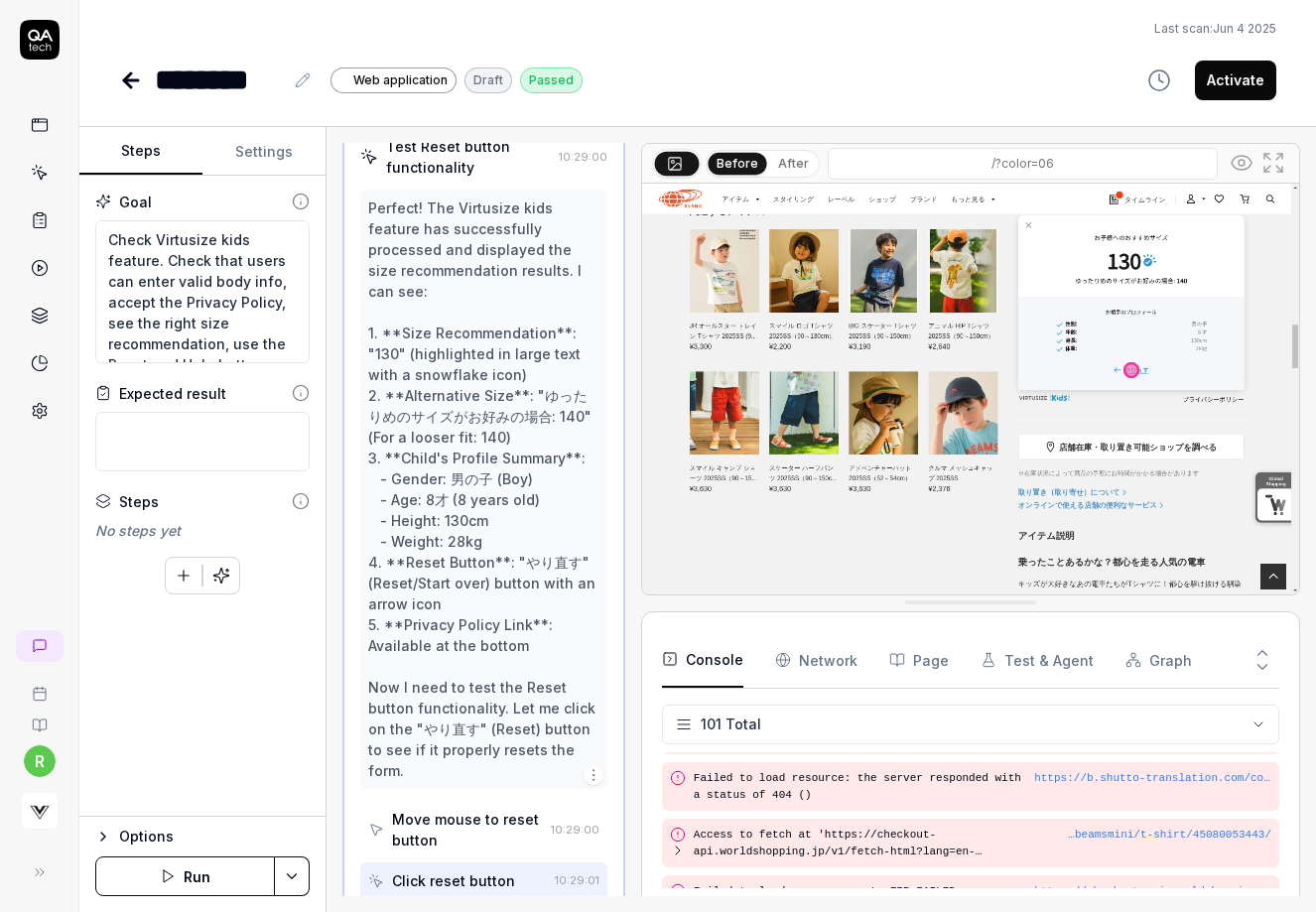 click on "r Last scan:  [MONTH] [DAY] [YEAR] ******** Web application Draft Passed Activate Steps Settings Goal Check Virtusize kids feature. Check that users can enter valid body info, accept the Privacy Policy, see the right size recommendation, use the Reset and Help buttons, and that events and kids srapi work correctly without duplicates. Expected result Steps No steps yet
To pick up a draggable item, press the space bar.
While dragging, use the arrow keys to move the item.
Press space again to drop the item in its new position, or press escape to cancel.
Options Run Open browser [TIME] Default [URL] Scroll to find Virtusize kids feature [TIME] Continue scrolling to find Virtusize kids section [TIME] Continue scrolling to find Virtusize kids input section [TIME] Scroll further down to find Virtusize kids section [TIME] Continue scrolling to find Virtusize kids input form [TIME] Accept cookies to clear privacy banner [TIME] [TIME]" at bounding box center (658, 456) 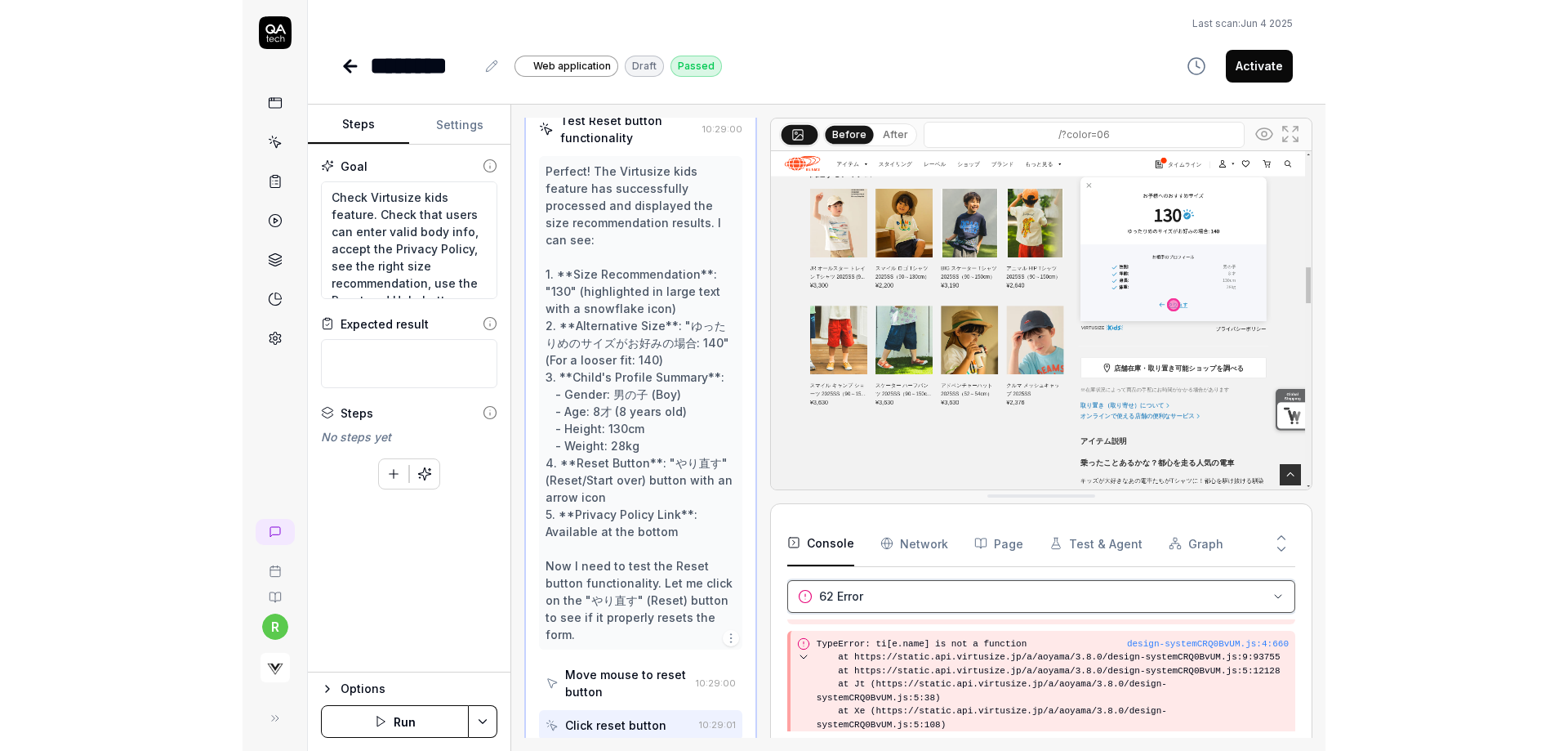 scroll, scrollTop: 2351, scrollLeft: 0, axis: vertical 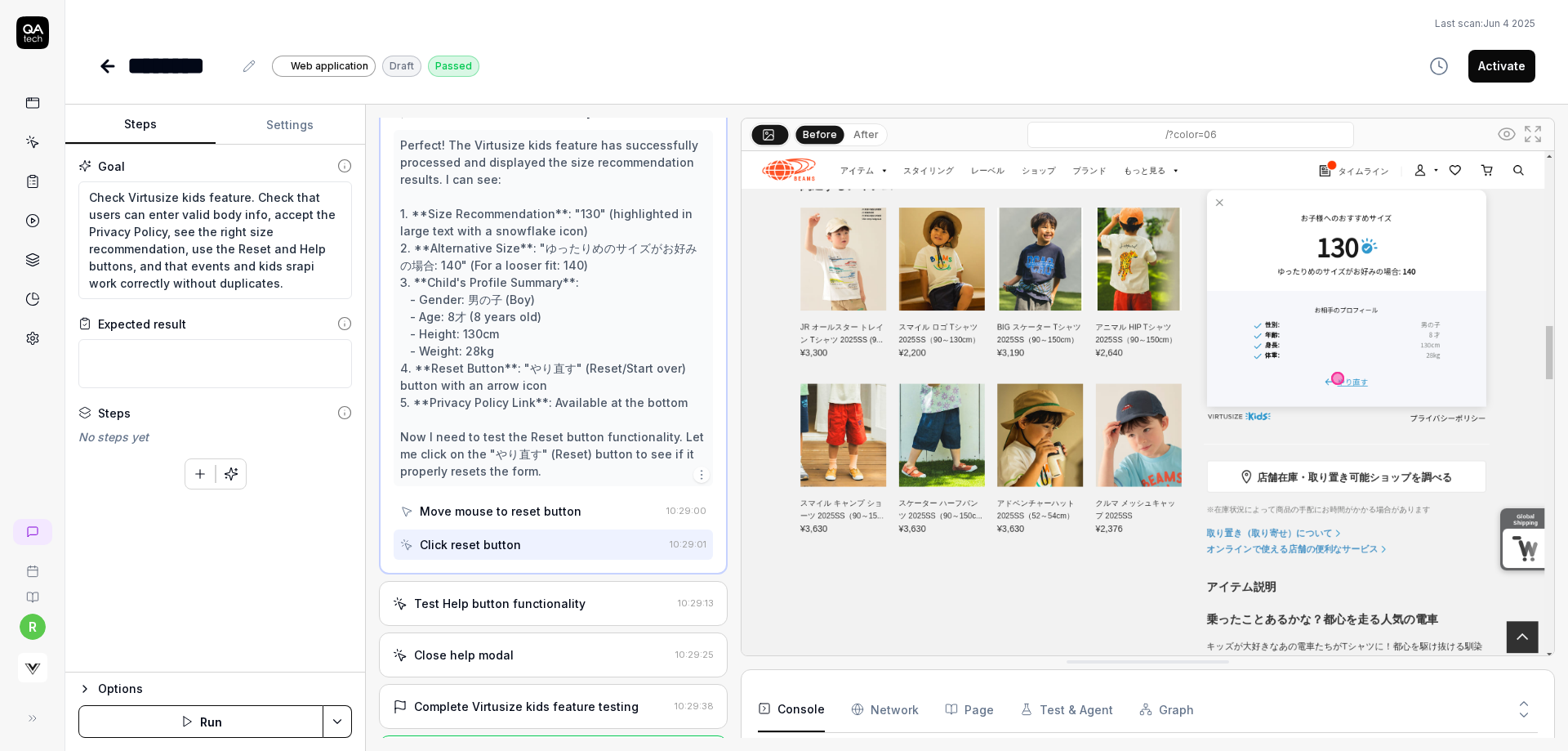 type on "*" 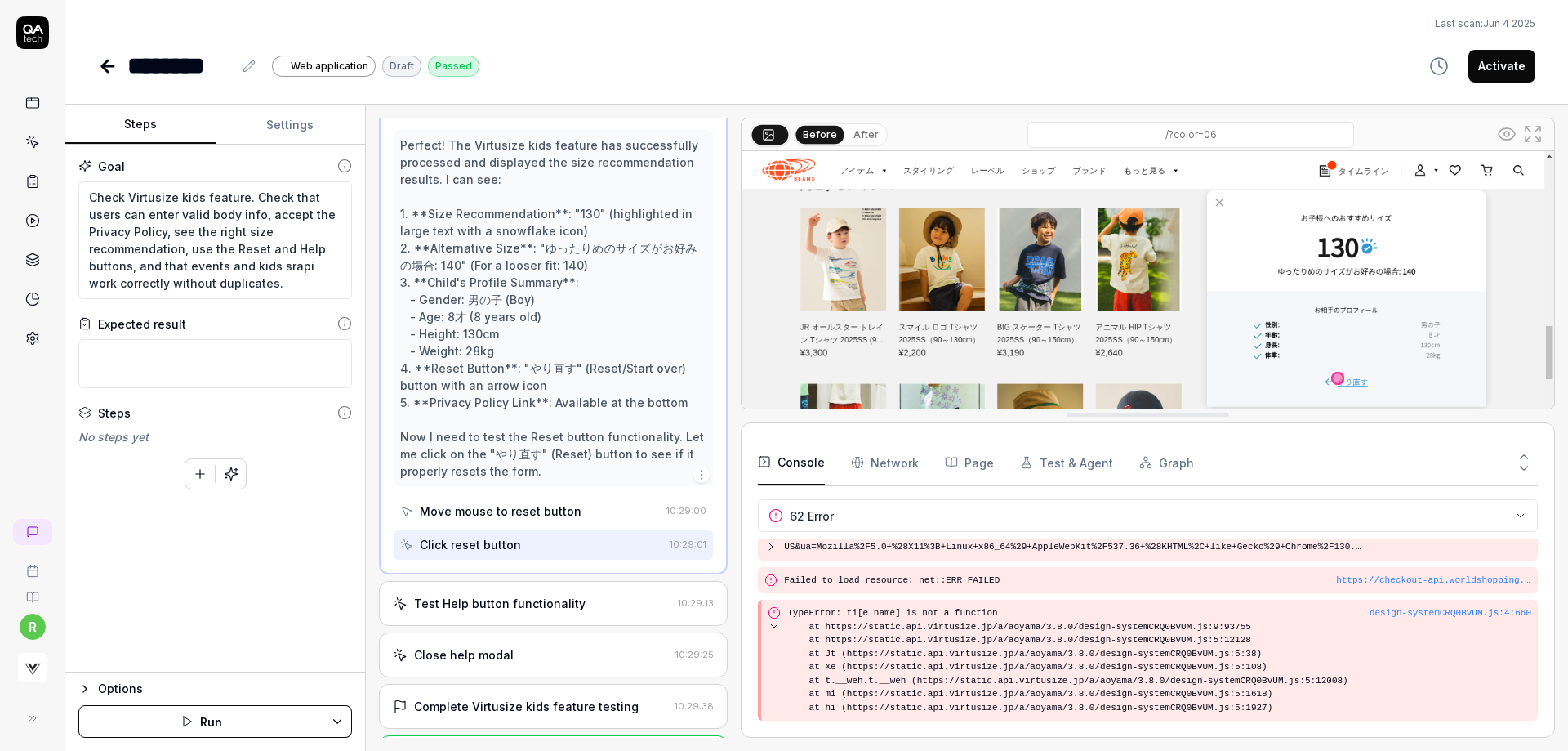 scroll, scrollTop: 2233, scrollLeft: 0, axis: vertical 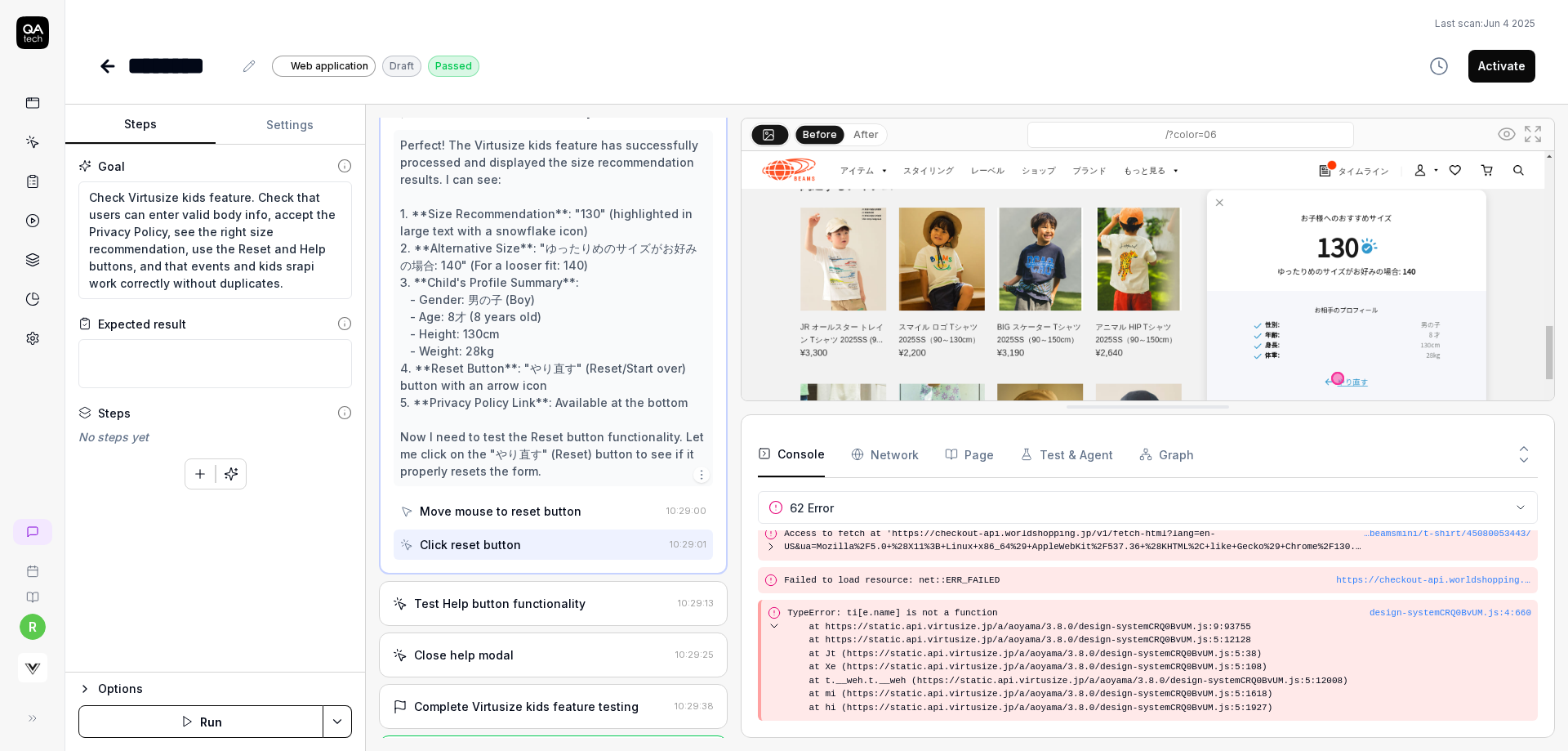 drag, startPoint x: 1114, startPoint y: 664, endPoint x: 1105, endPoint y: 409, distance: 255.15877 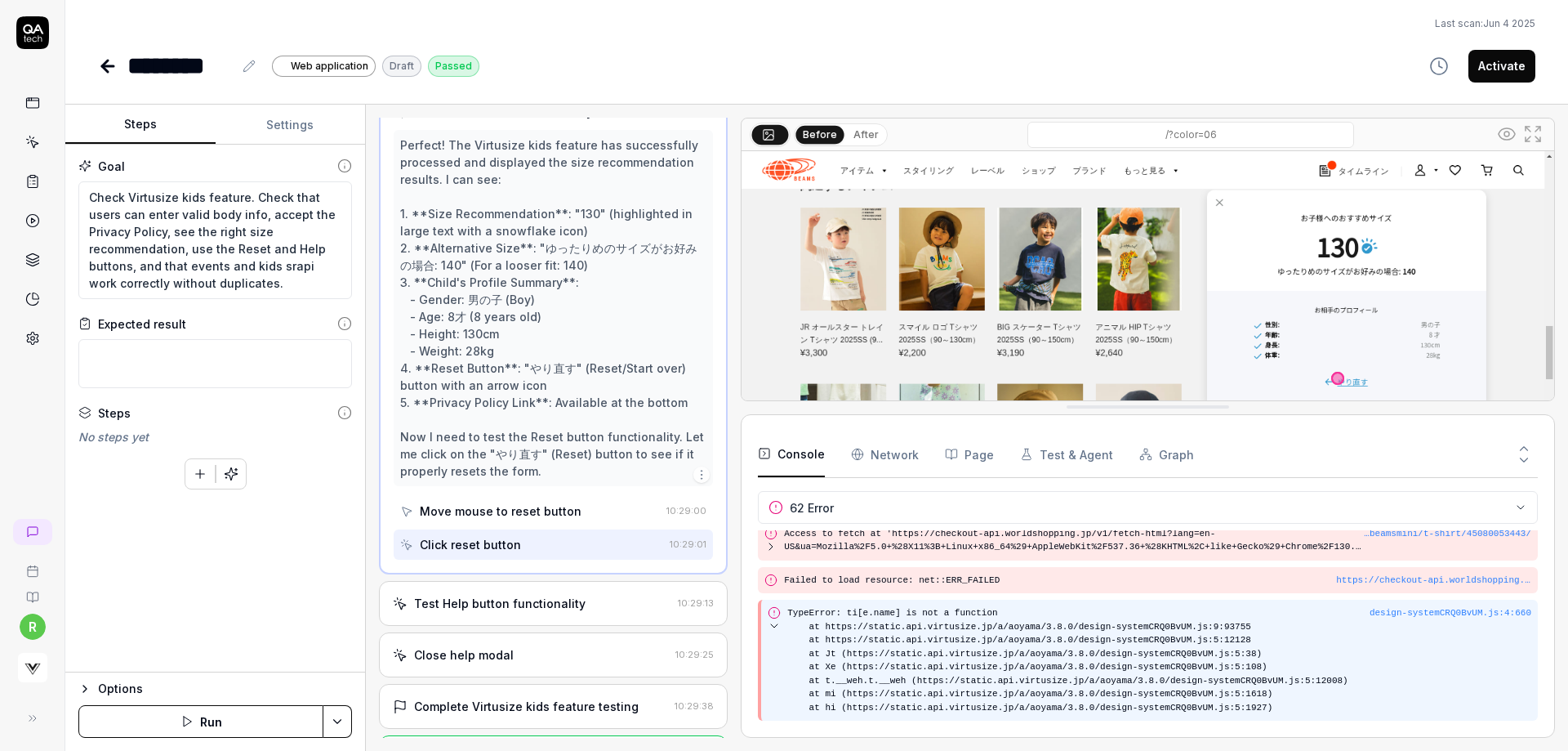 click on "TypeError: ti[e.name] is not a function
at https://static.api.virtusize.jp/a/aoyama/3.8.0/design-systemCRQ0BvUM.js:9:93755
at https://static.api.virtusize.jp/a/aoyama/3.8.0/design-systemCRQ0BvUM.js:5:12128
at Jt (https://static.api.virtusize.jp/a/aoyama/3.8.0/design-systemCRQ0BvUM.js:5:38)
at Xe (https://static.api.virtusize.jp/a/aoyama/3.8.0/design-systemCRQ0BvUM.js:5:108)
at t.__weh.t.__weh (https://static.api.virtusize.jp/a/aoyama/3.8.0/design-systemCRQ0BvUM.js:5:12008)
at mi (https://static.api.virtusize.jp/a/aoyama/3.8.0/design-systemCRQ0BvUM.js:5:1618)
at hi (https://static.api.virtusize.jp/a/aoyama/3.8.0/design-systemCRQ0BvUM.js:5:1927)" at bounding box center (1159, 660) 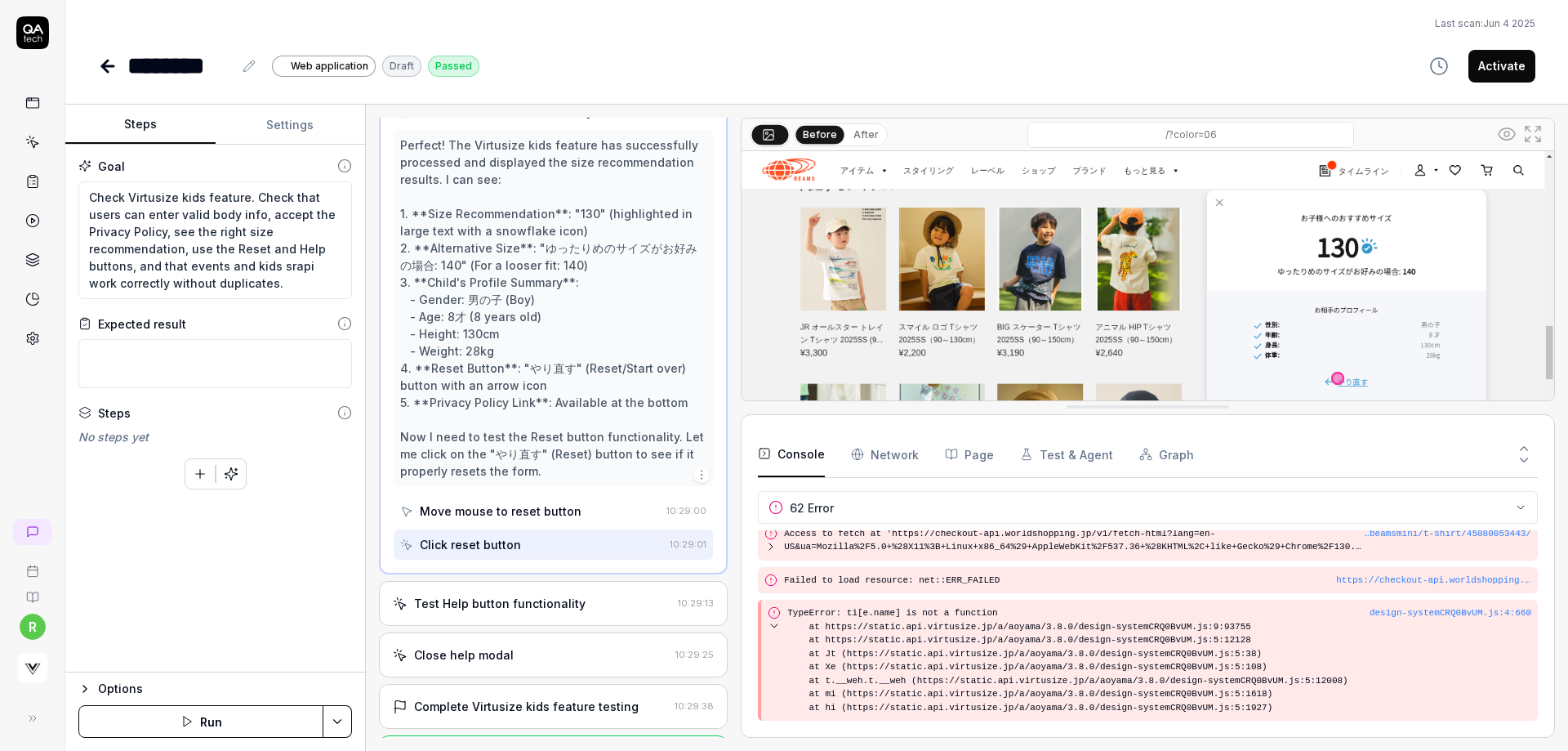click on "Network" at bounding box center [884, 454] 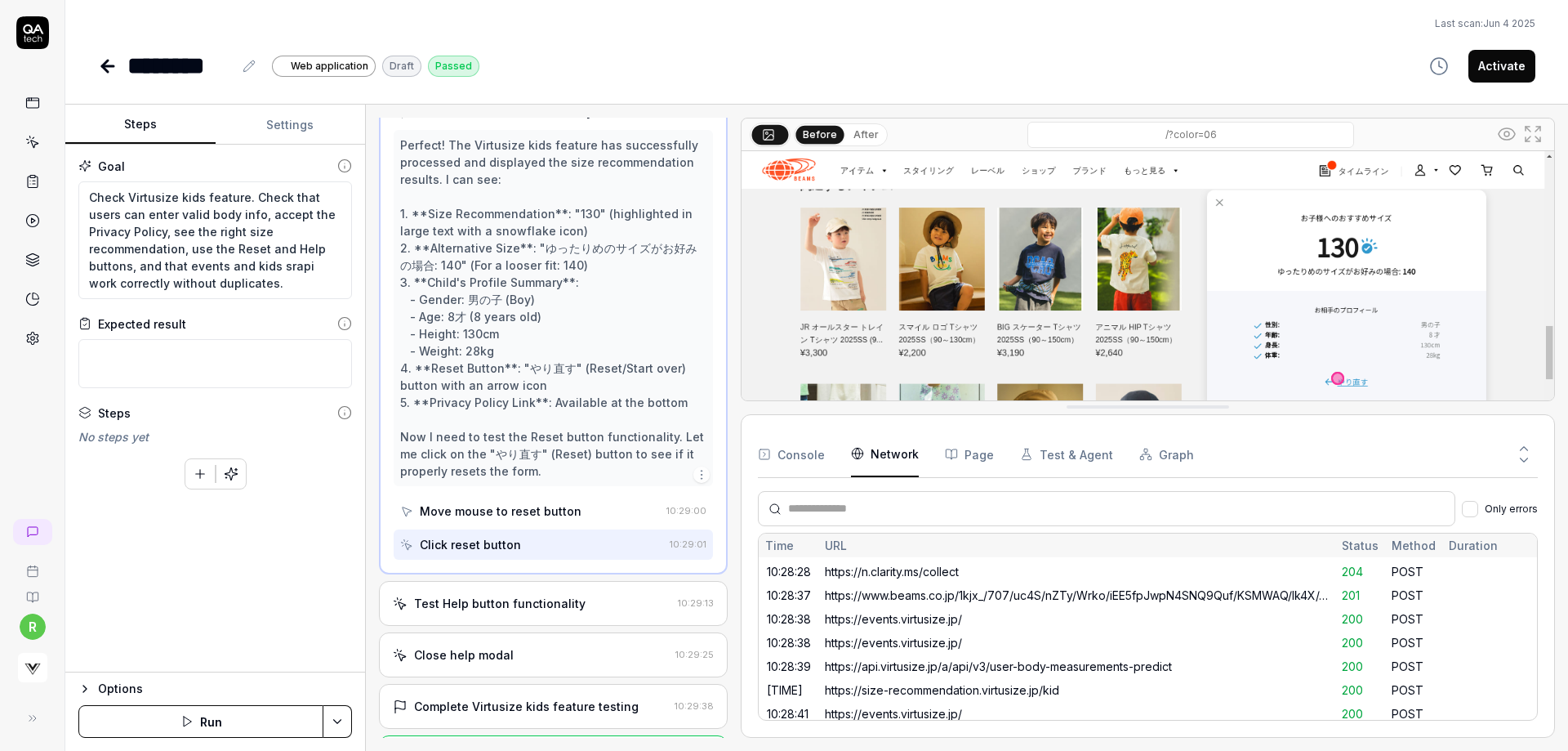 scroll, scrollTop: 6971, scrollLeft: 0, axis: vertical 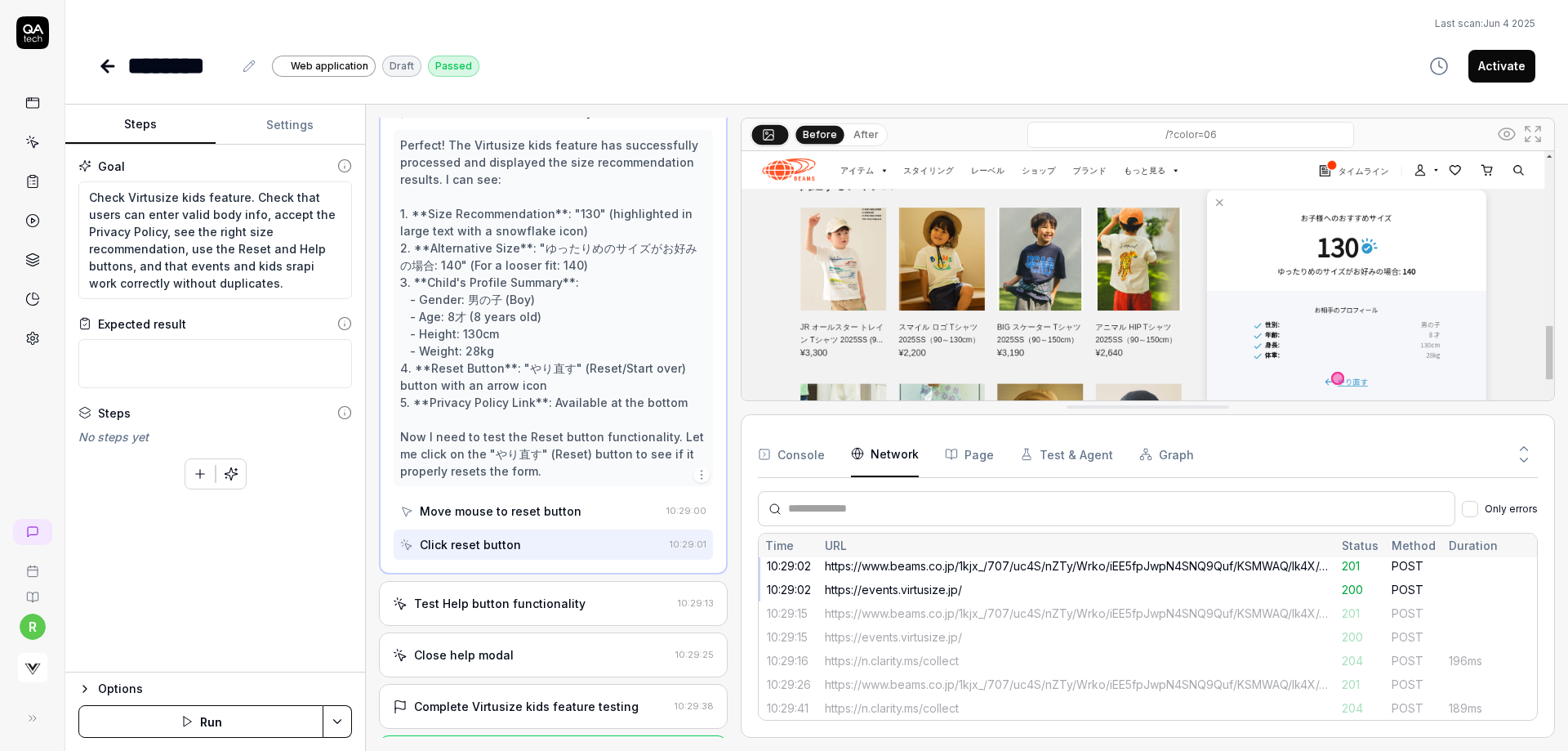 click at bounding box center (1116, 508) 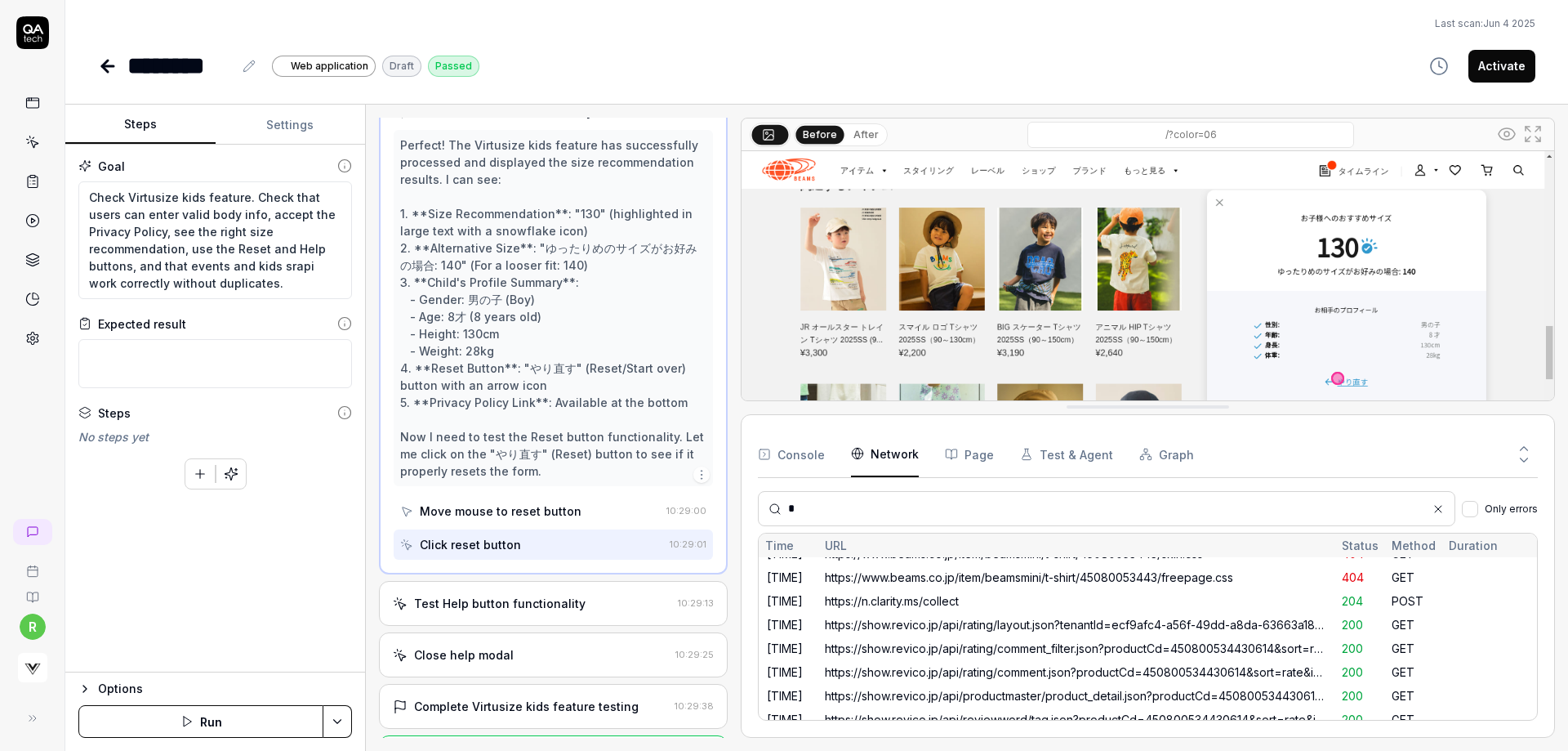 scroll, scrollTop: 1614, scrollLeft: 0, axis: vertical 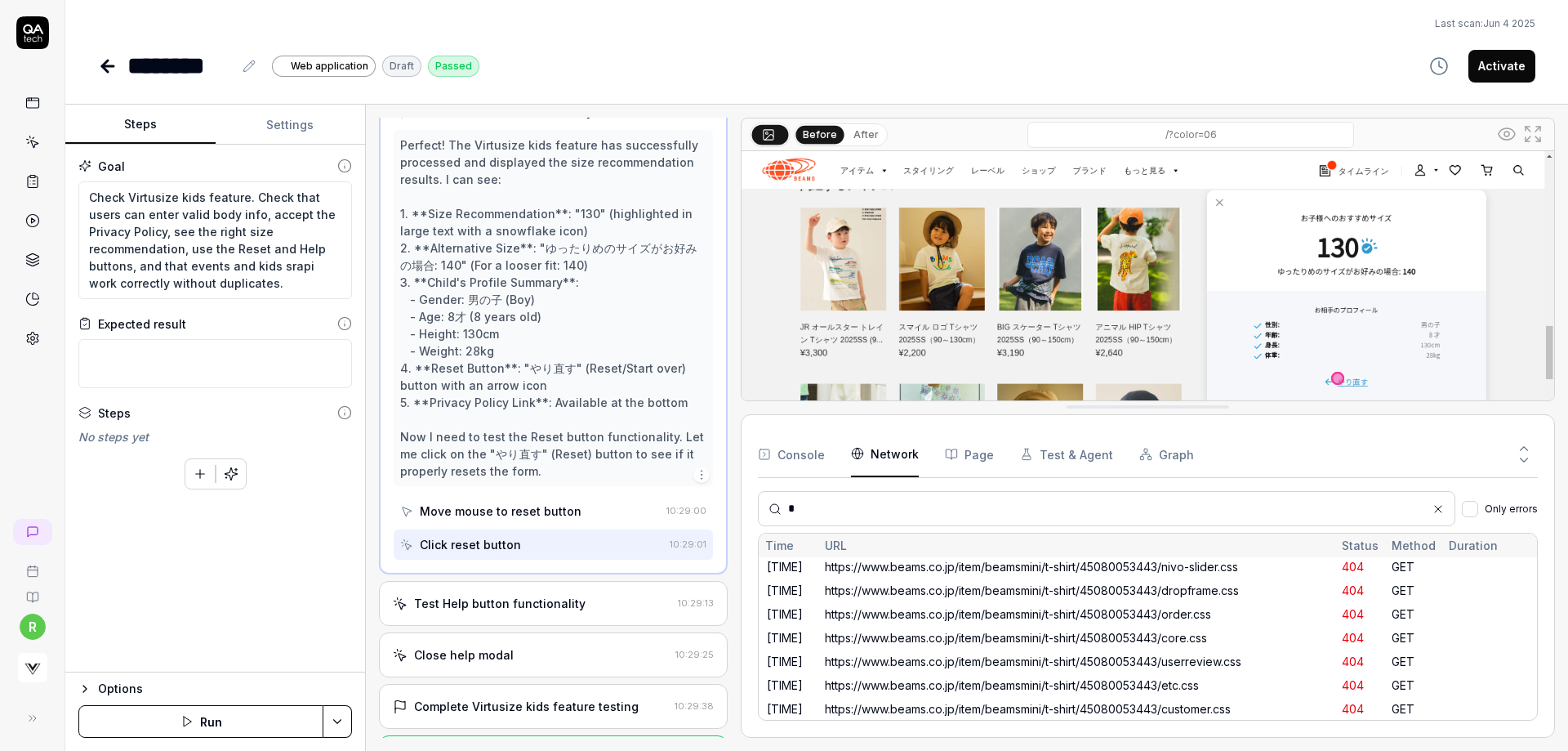type on "*" 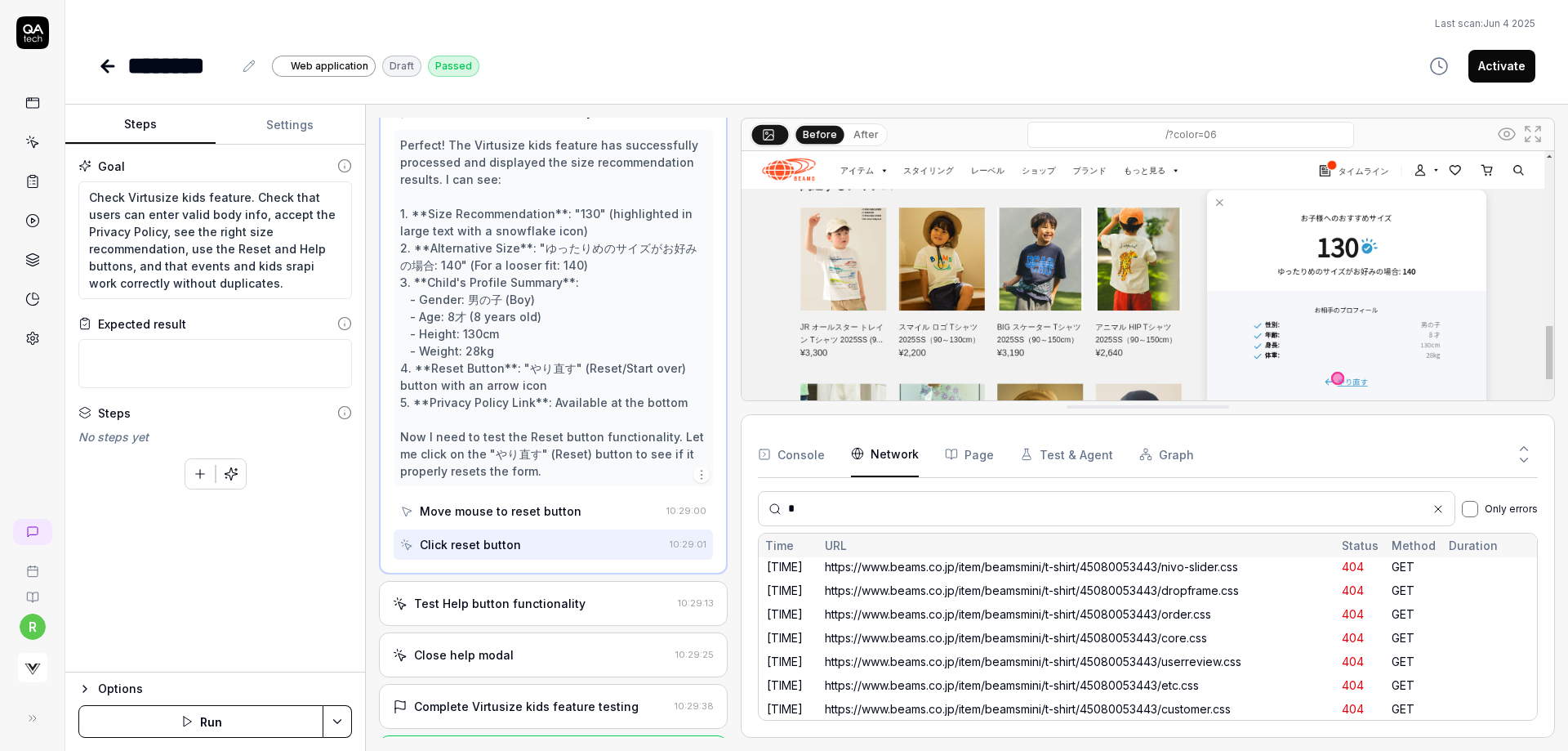 click on "Only errors" at bounding box center (1470, 509) 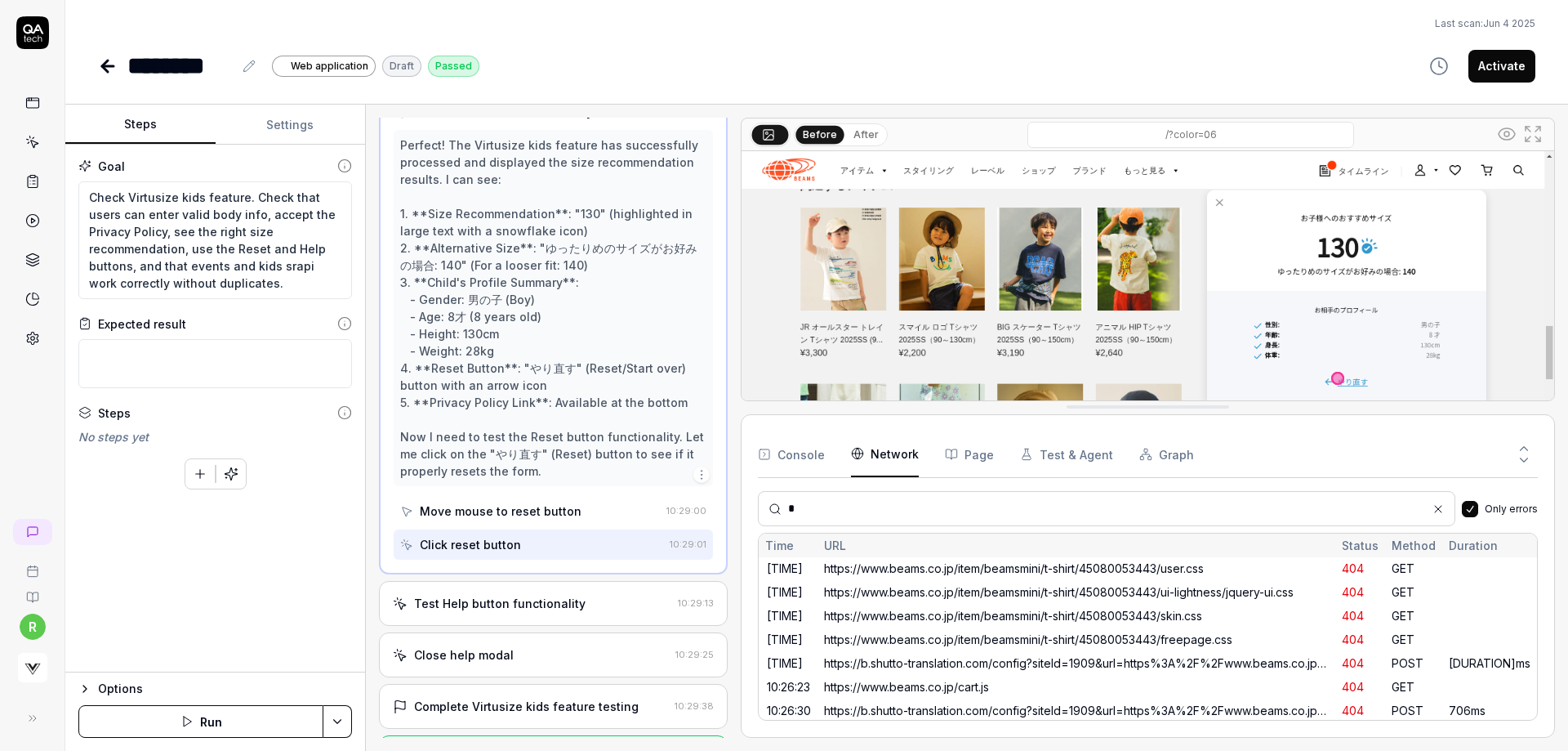 scroll, scrollTop: 359, scrollLeft: 0, axis: vertical 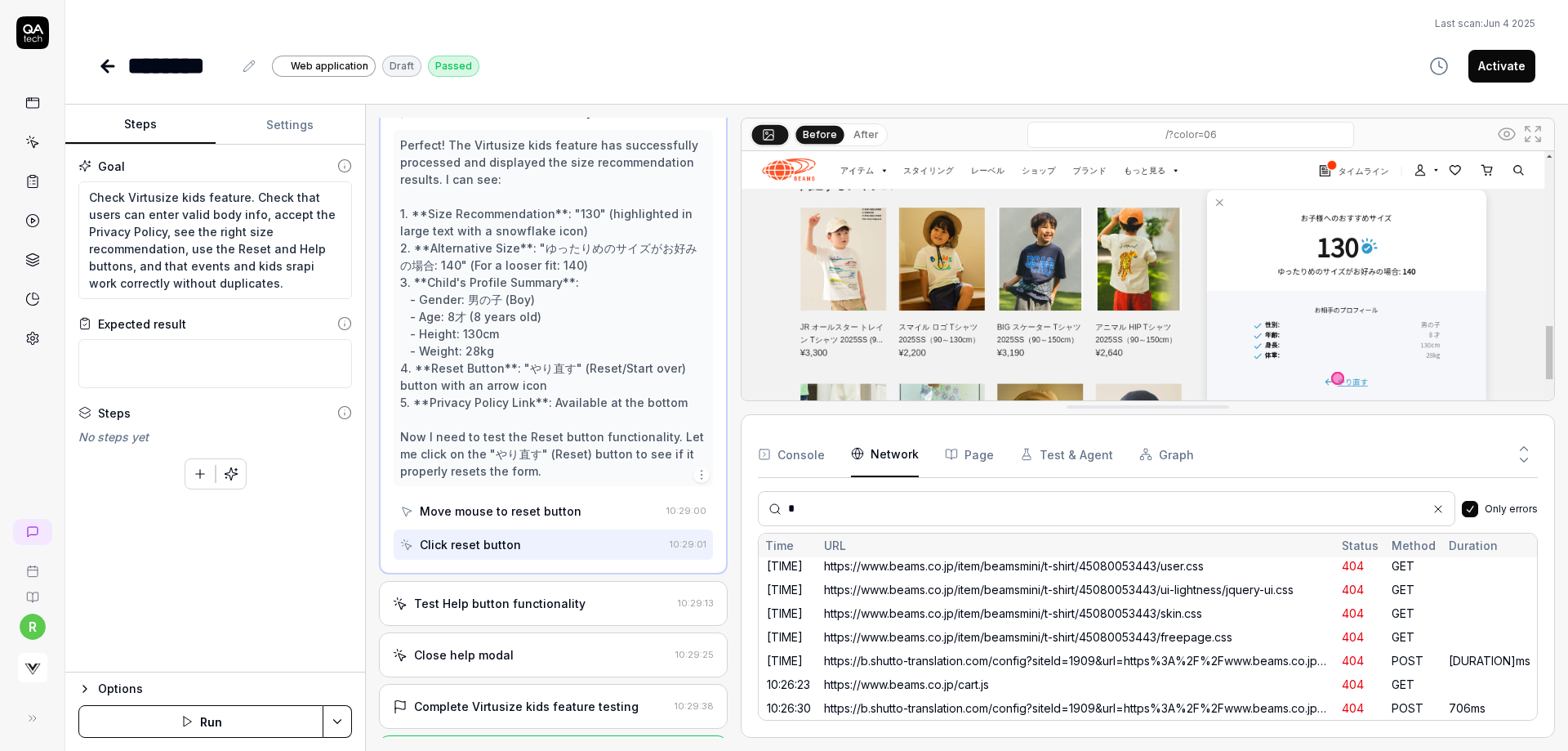 click on "*" at bounding box center (1116, 508) 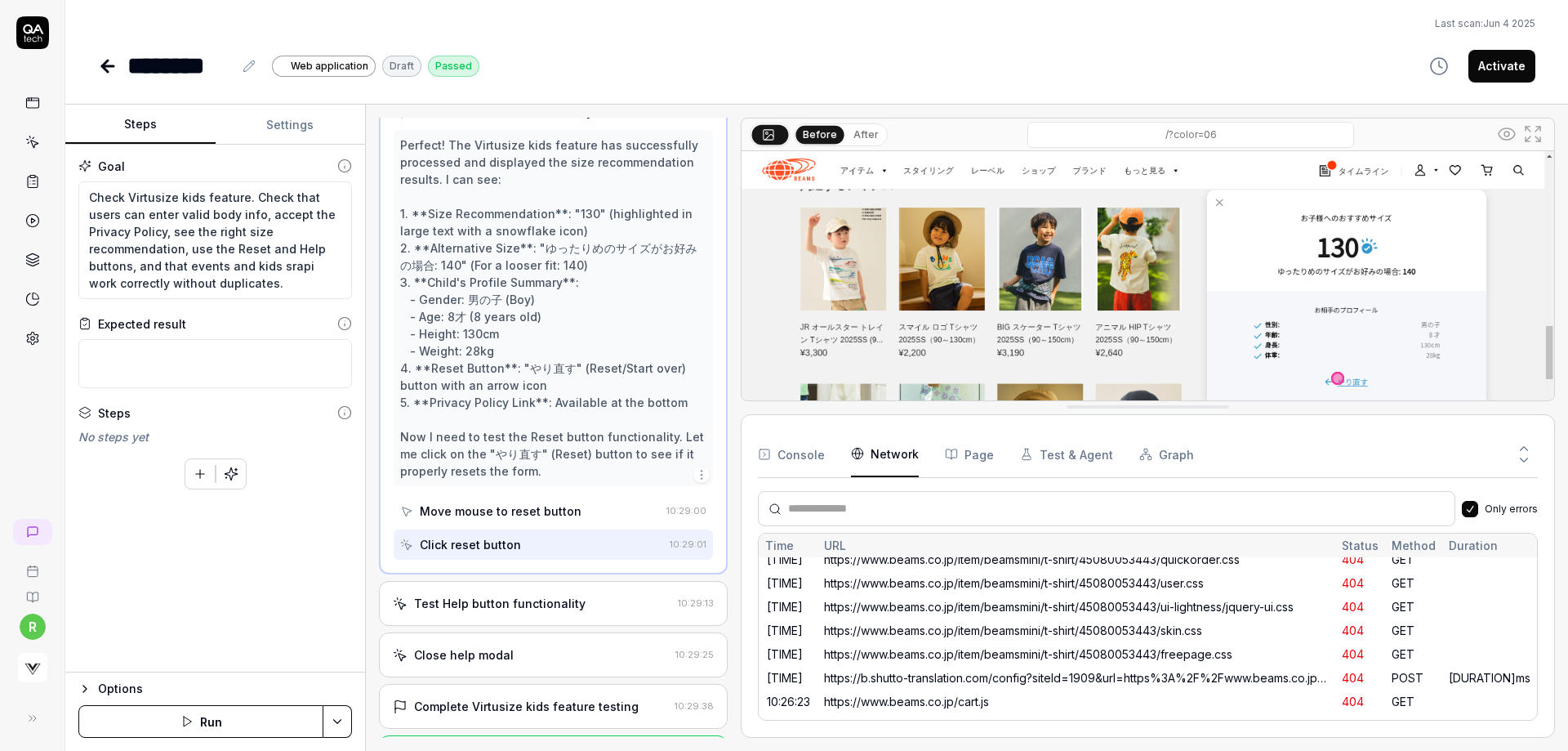 scroll, scrollTop: 359, scrollLeft: 0, axis: vertical 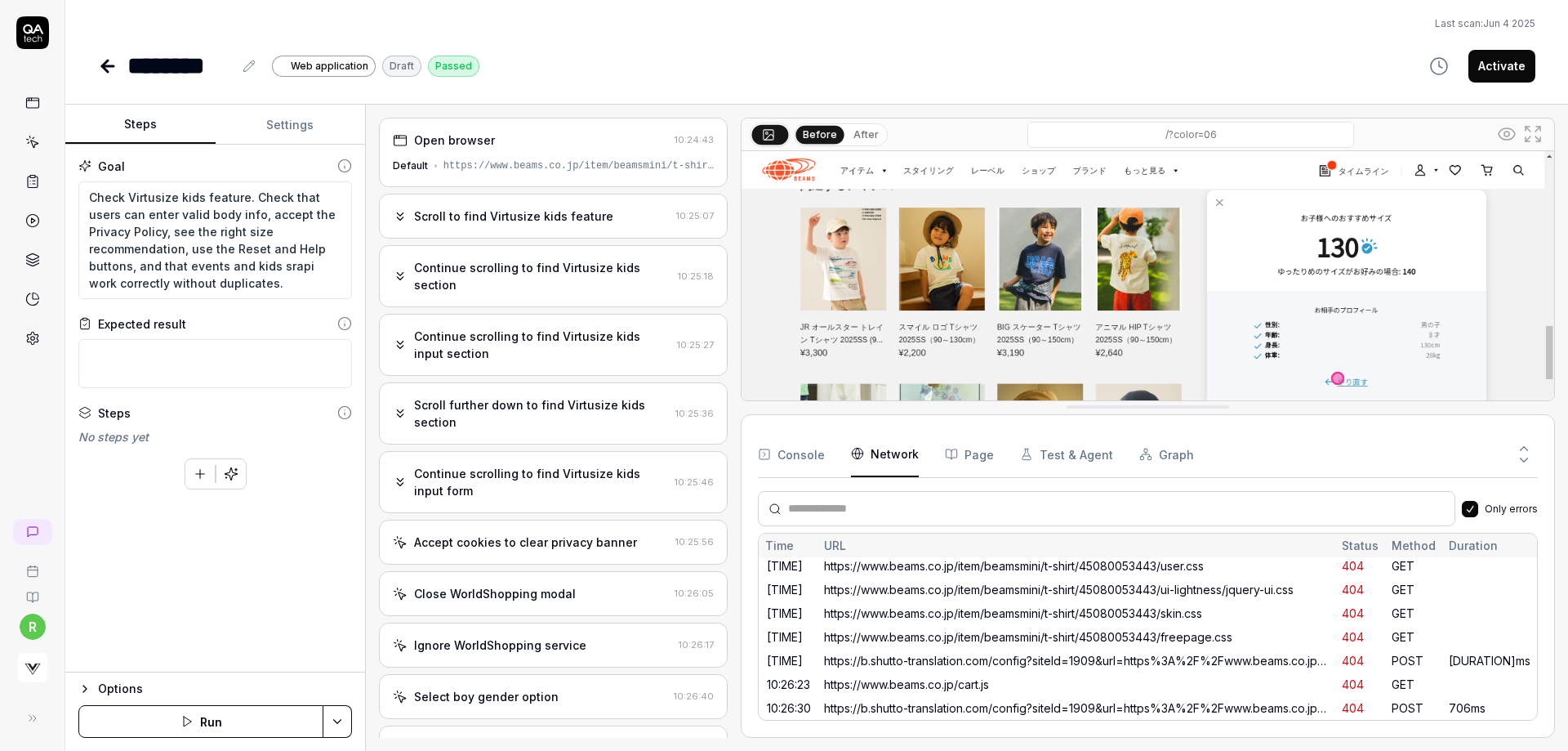 type 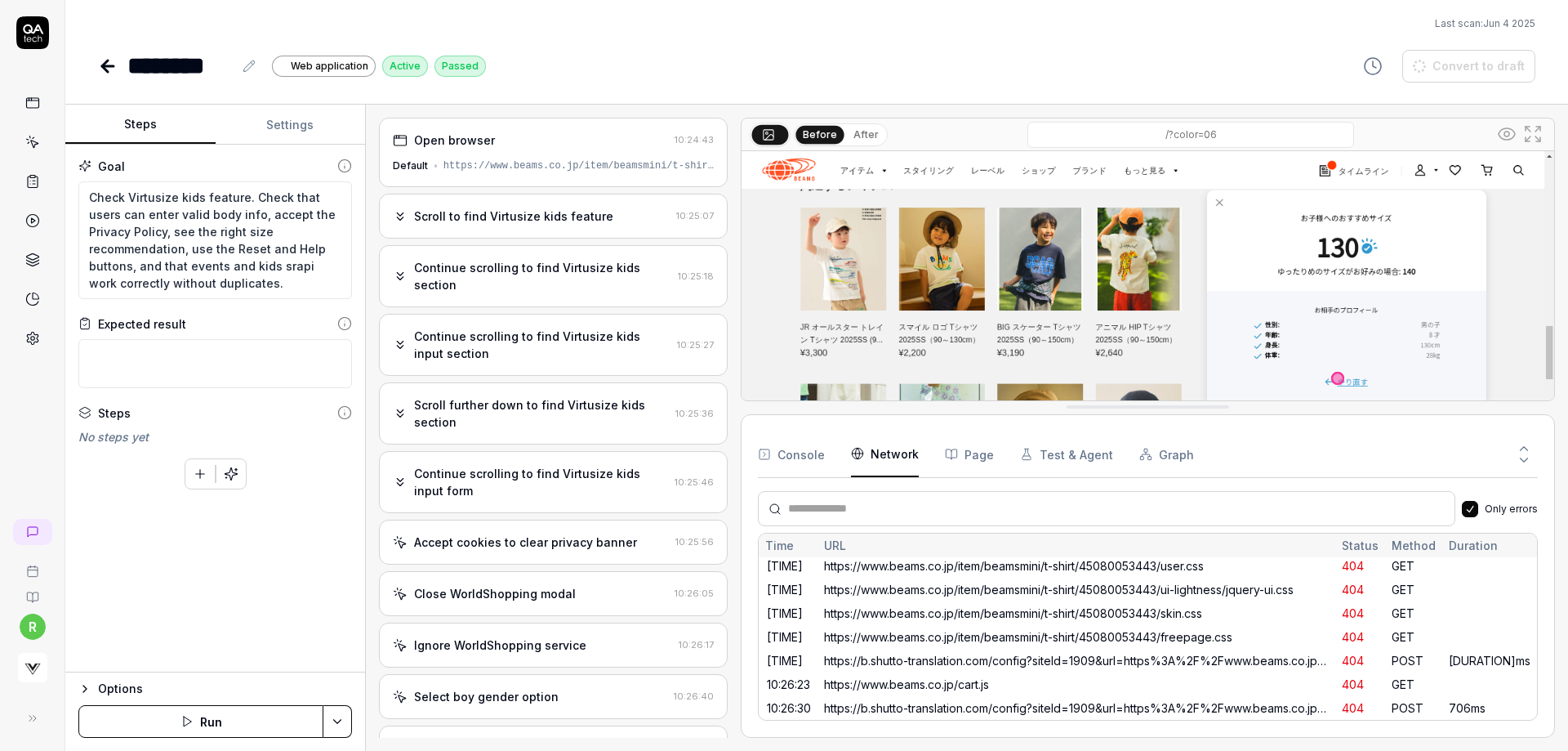 type on "*" 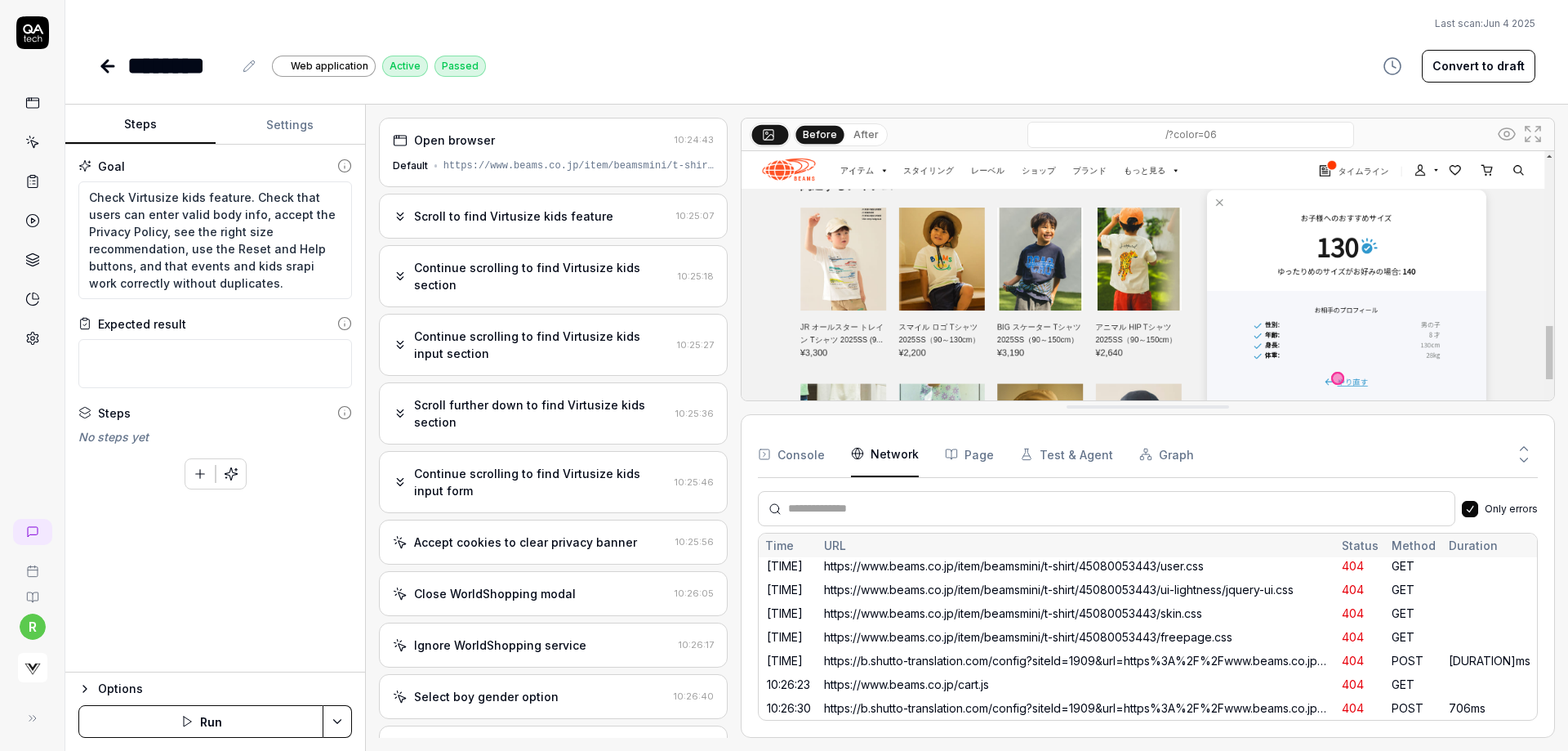 click 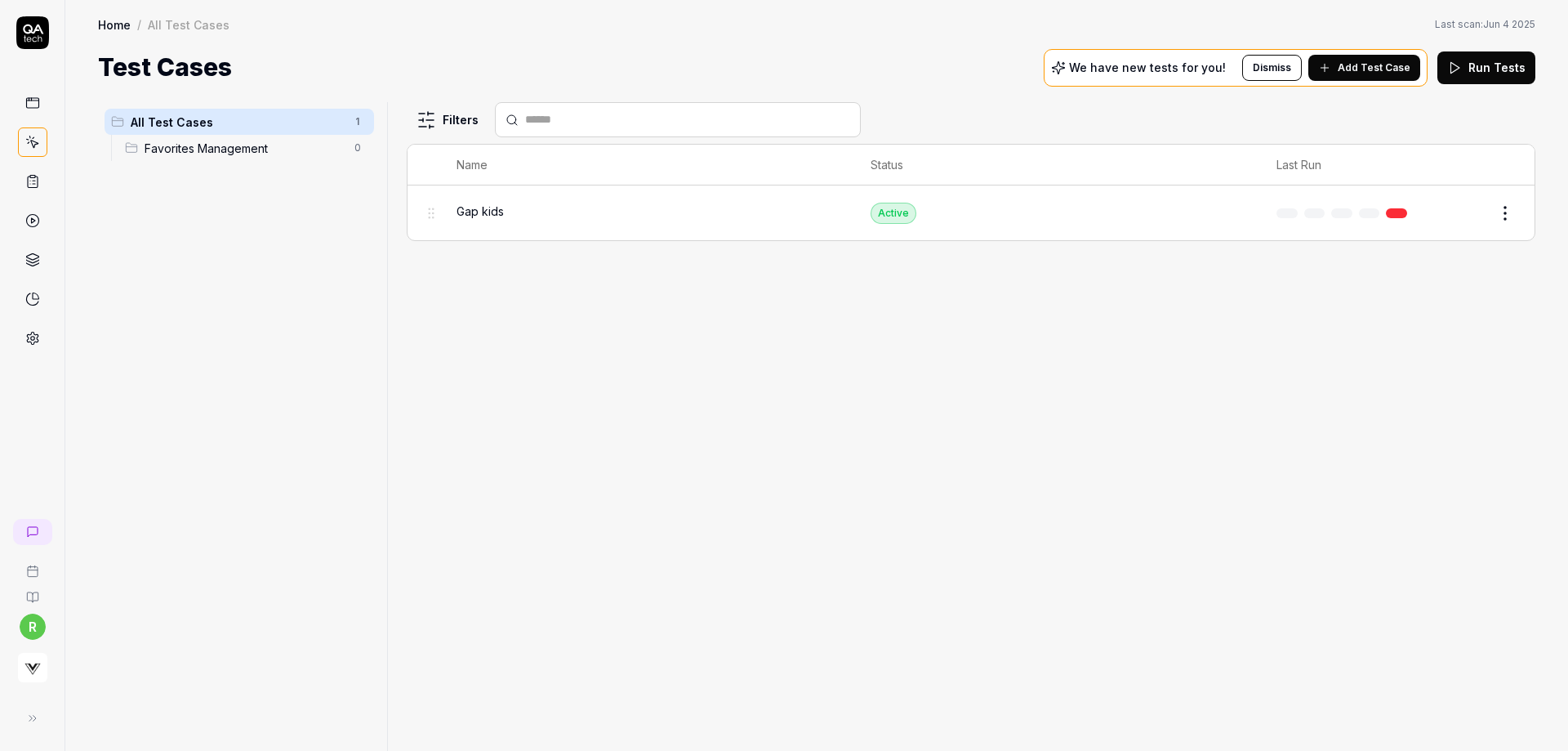click on "Run Tests" at bounding box center [1486, 68] 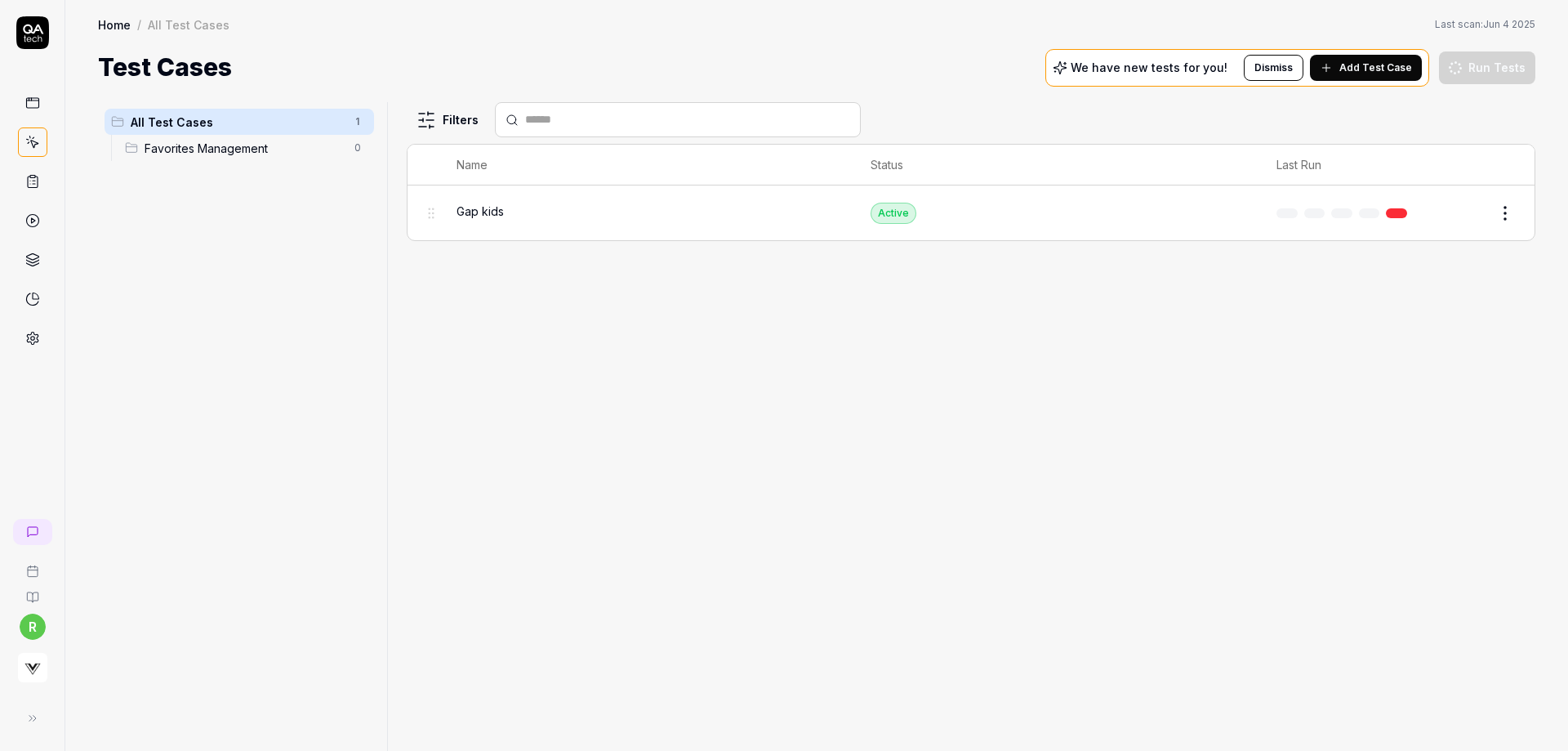 click on "Filters Name Status Last Run Gap kids Active Edit" at bounding box center [971, 427] 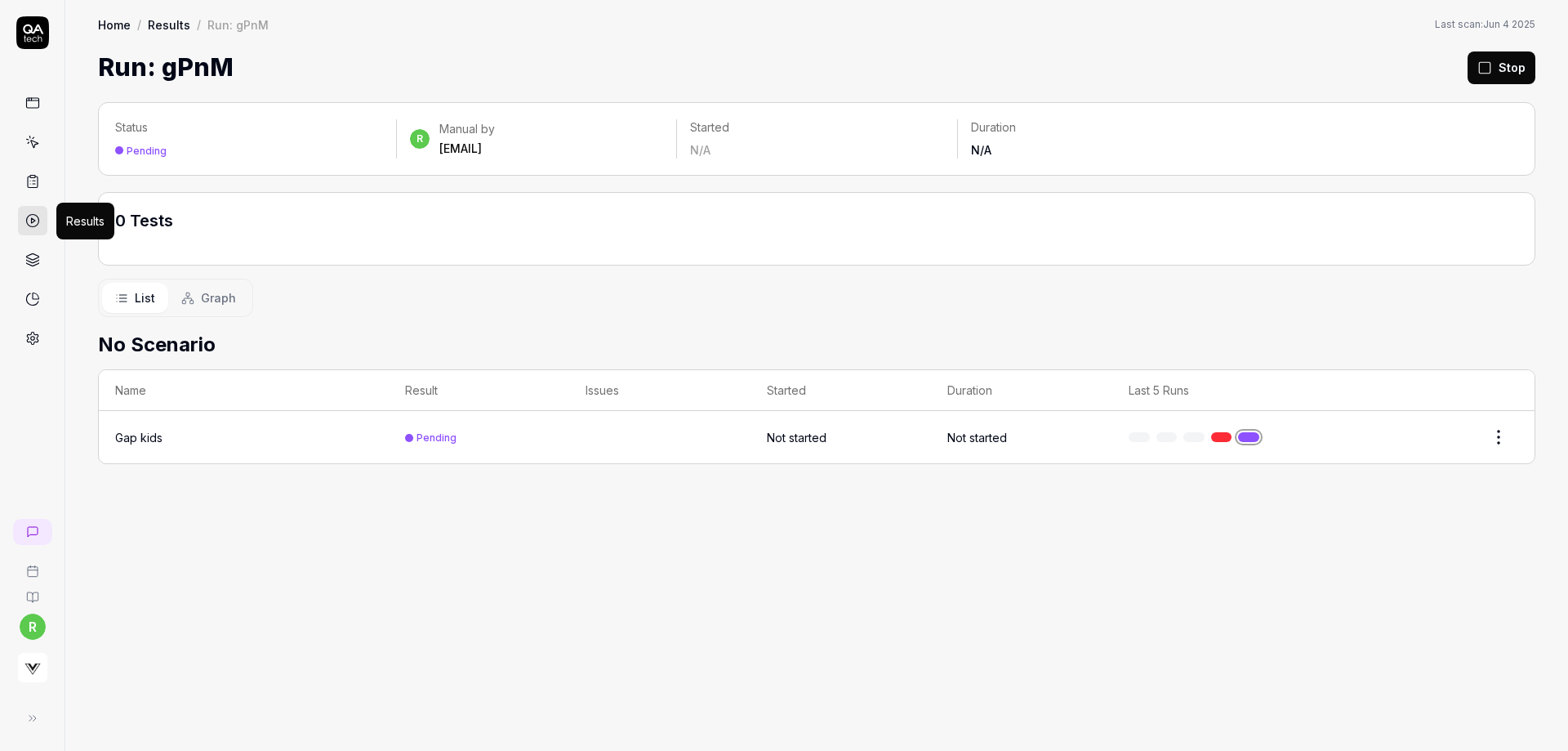 click 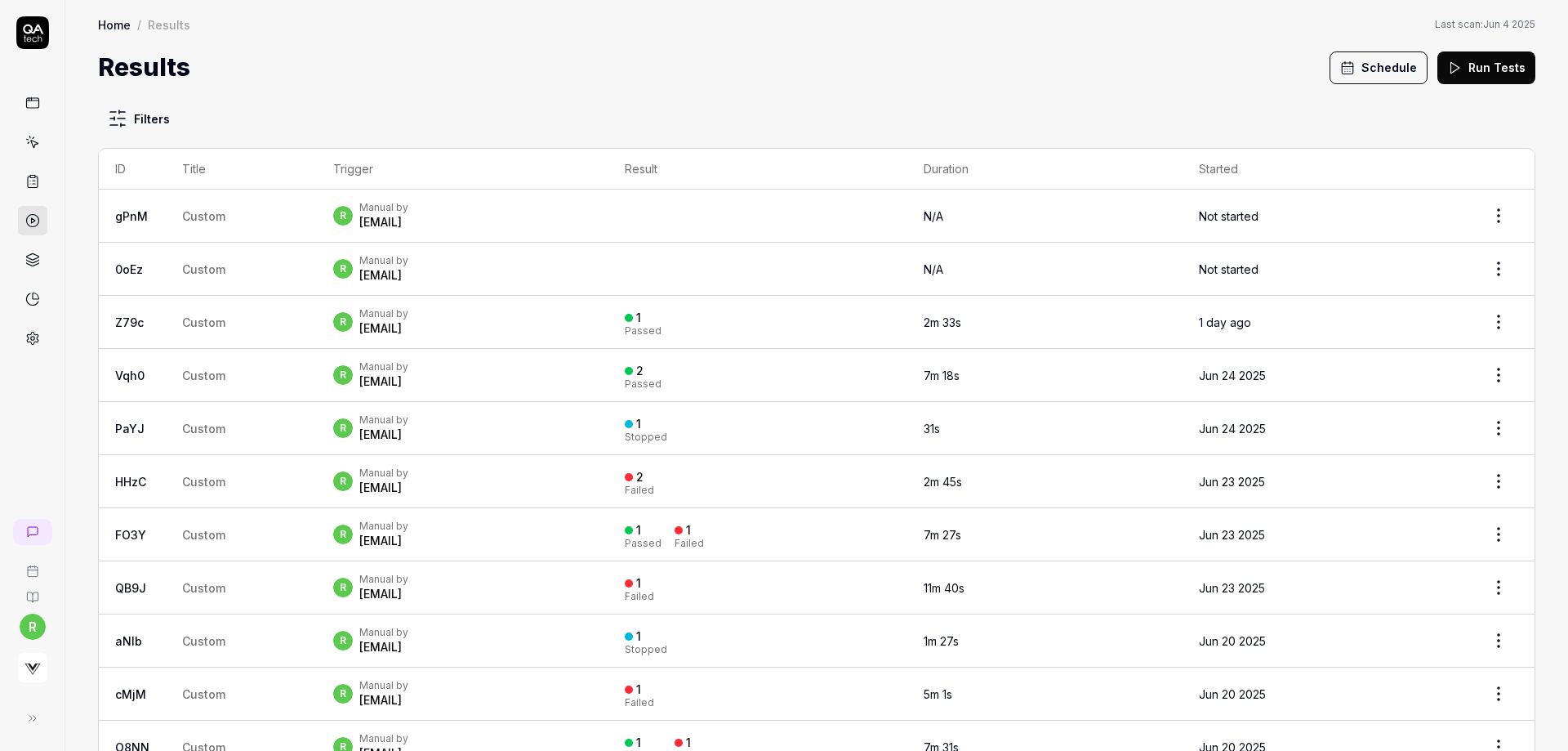 click 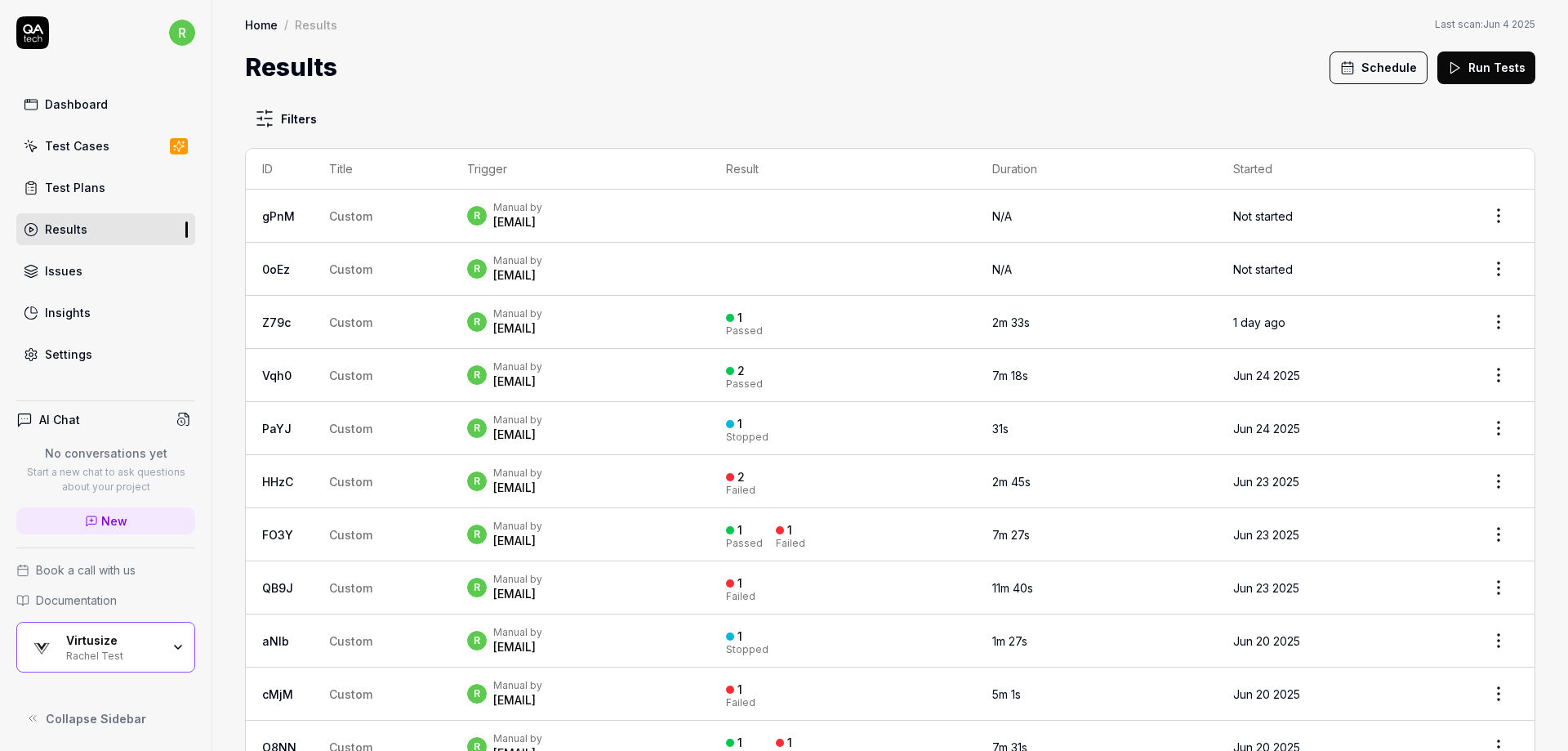click on "Virtusize Rachel Test" at bounding box center [118, 647] 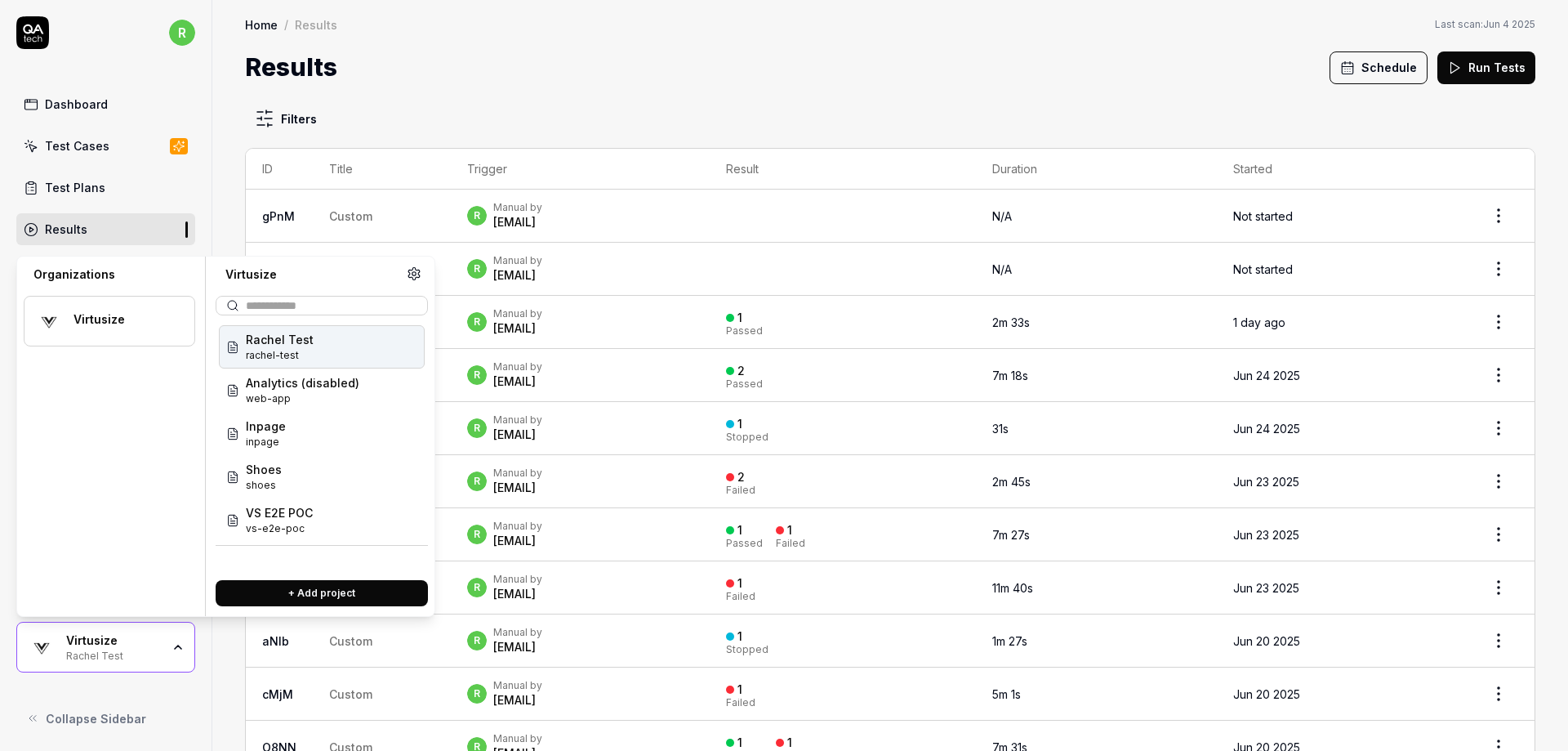 click 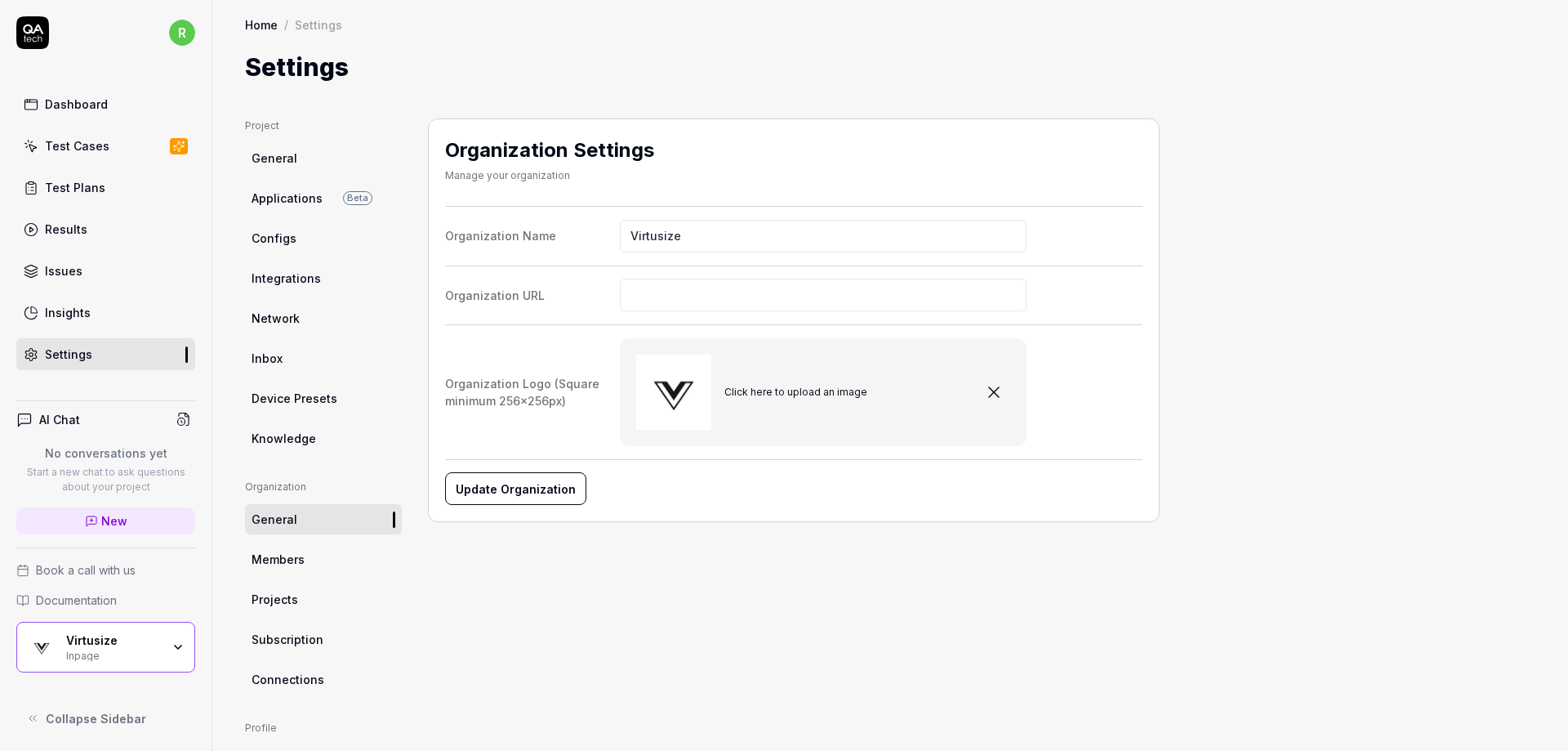 click on "Projects" at bounding box center (274, 599) 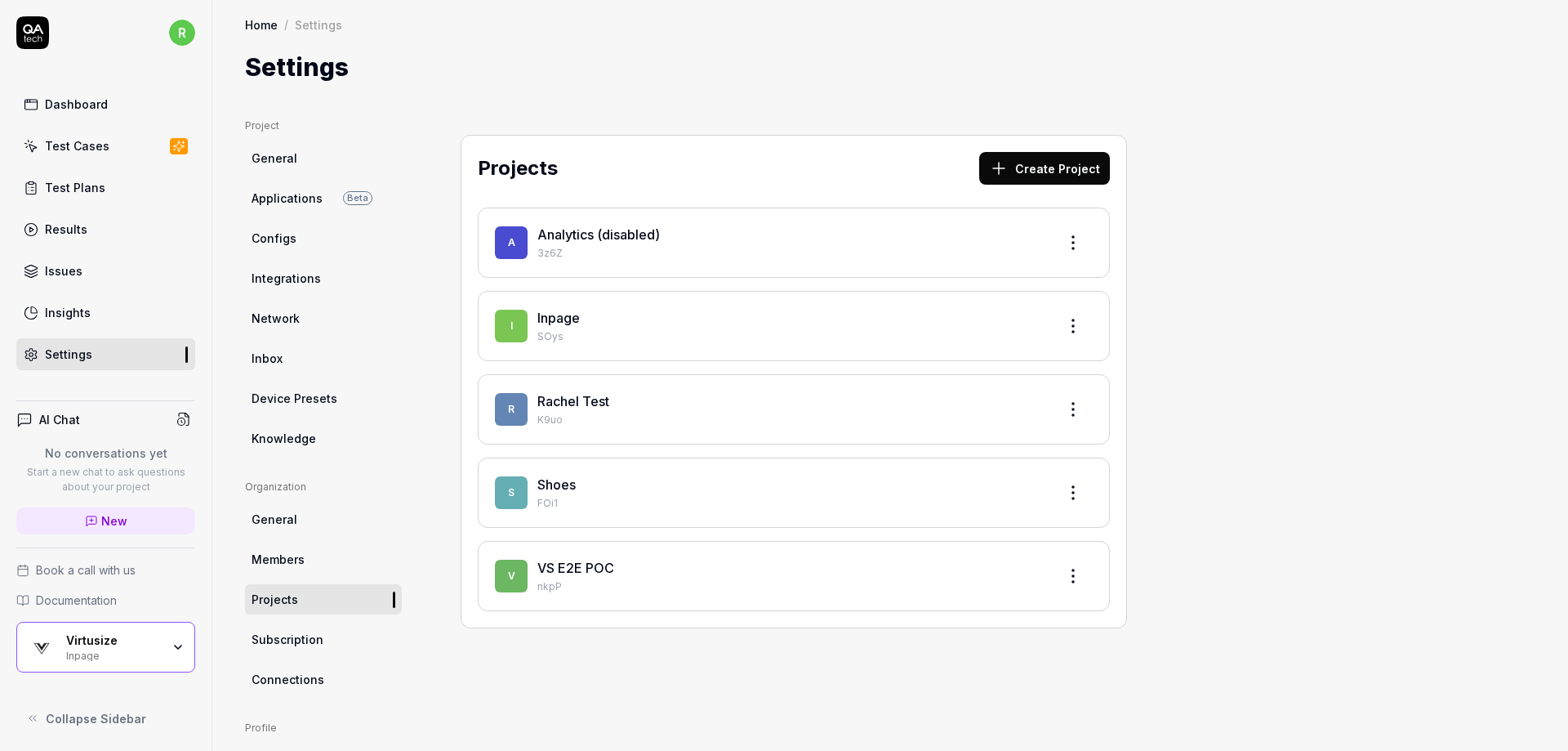 click on "r Dashboard Test Cases Test Plans Results Issues Insights Settings AI Chat No conversations yet Start a new chat to ask questions about your project New Book a call with us Documentation Virtusize Inpage Collapse Sidebar Home / Settings Home / Settings Settings Project General Applications Beta Configs Integrations Network Inbox Device Presets Knowledge Project Select a page Organization General Members Projects Subscription Connections Organization Projects Profile My Details Authentication Email Password Profile Select a page Projects Create Project A Analytics (disabled) 3z6Z I Inpage SOys R Rachel Test K9uo S Shoes FOi1 V VS E2E POC nkpP
*" at bounding box center (784, 375) 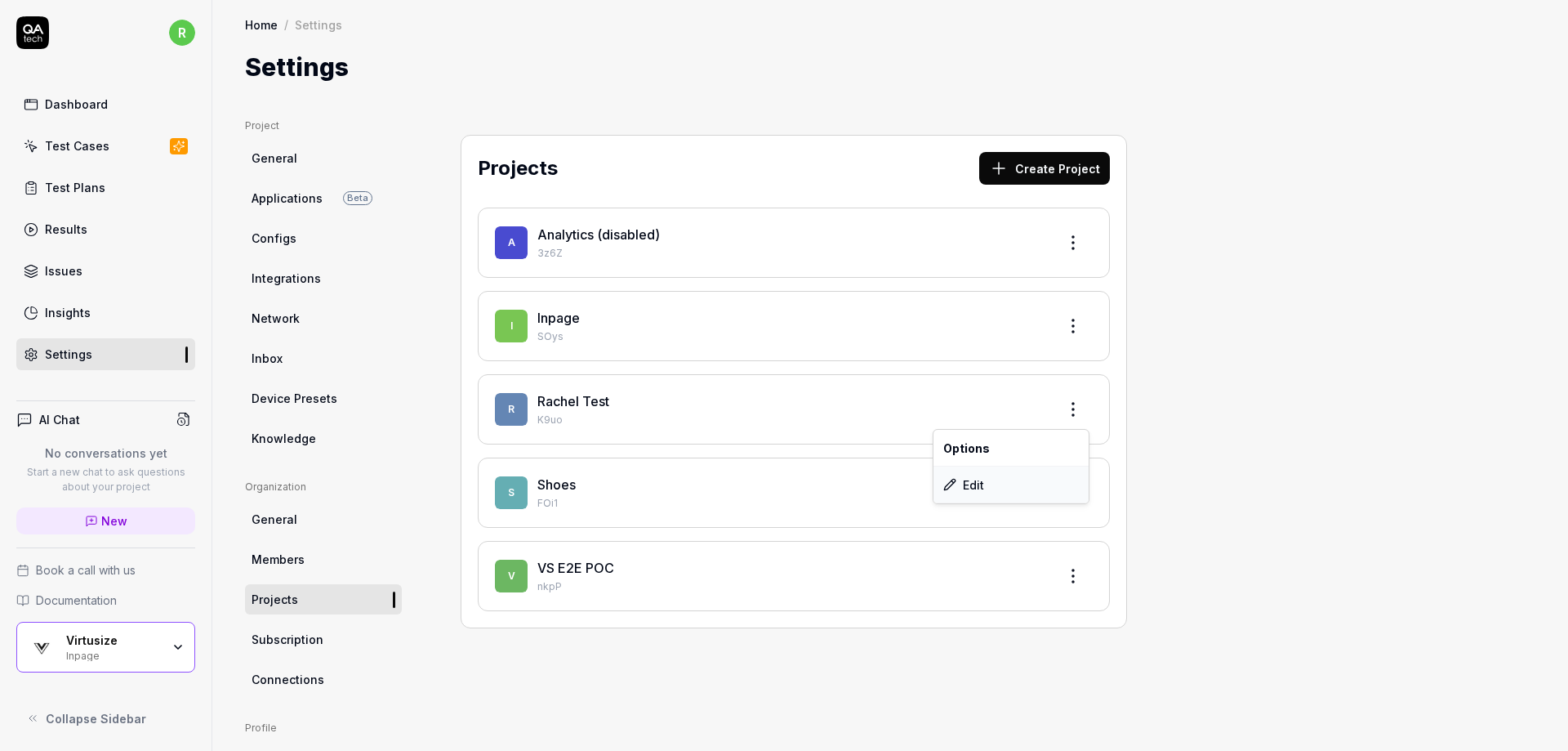 click on "Edit" at bounding box center (1011, 485) 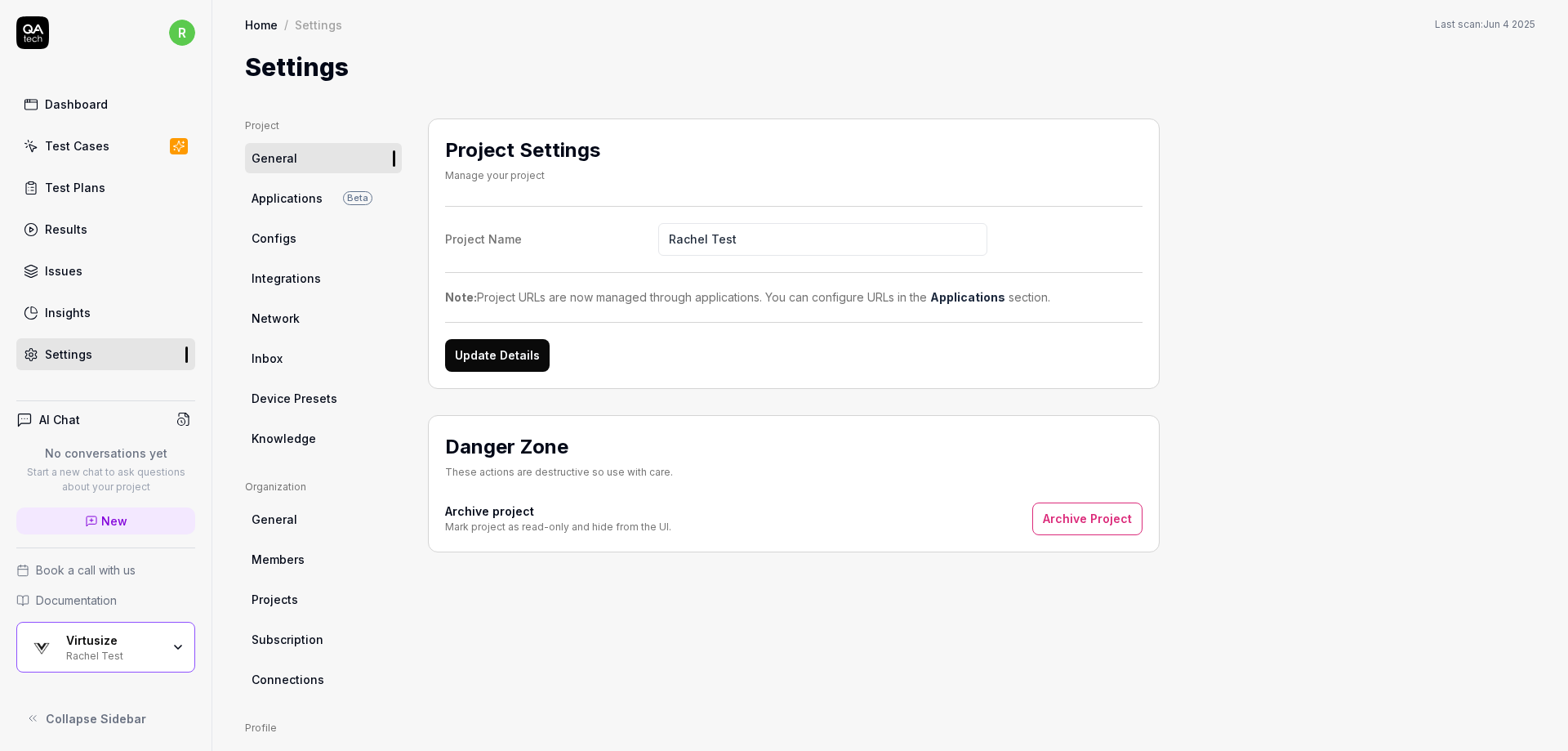 drag, startPoint x: 758, startPoint y: 239, endPoint x: 644, endPoint y: 240, distance: 114.00439 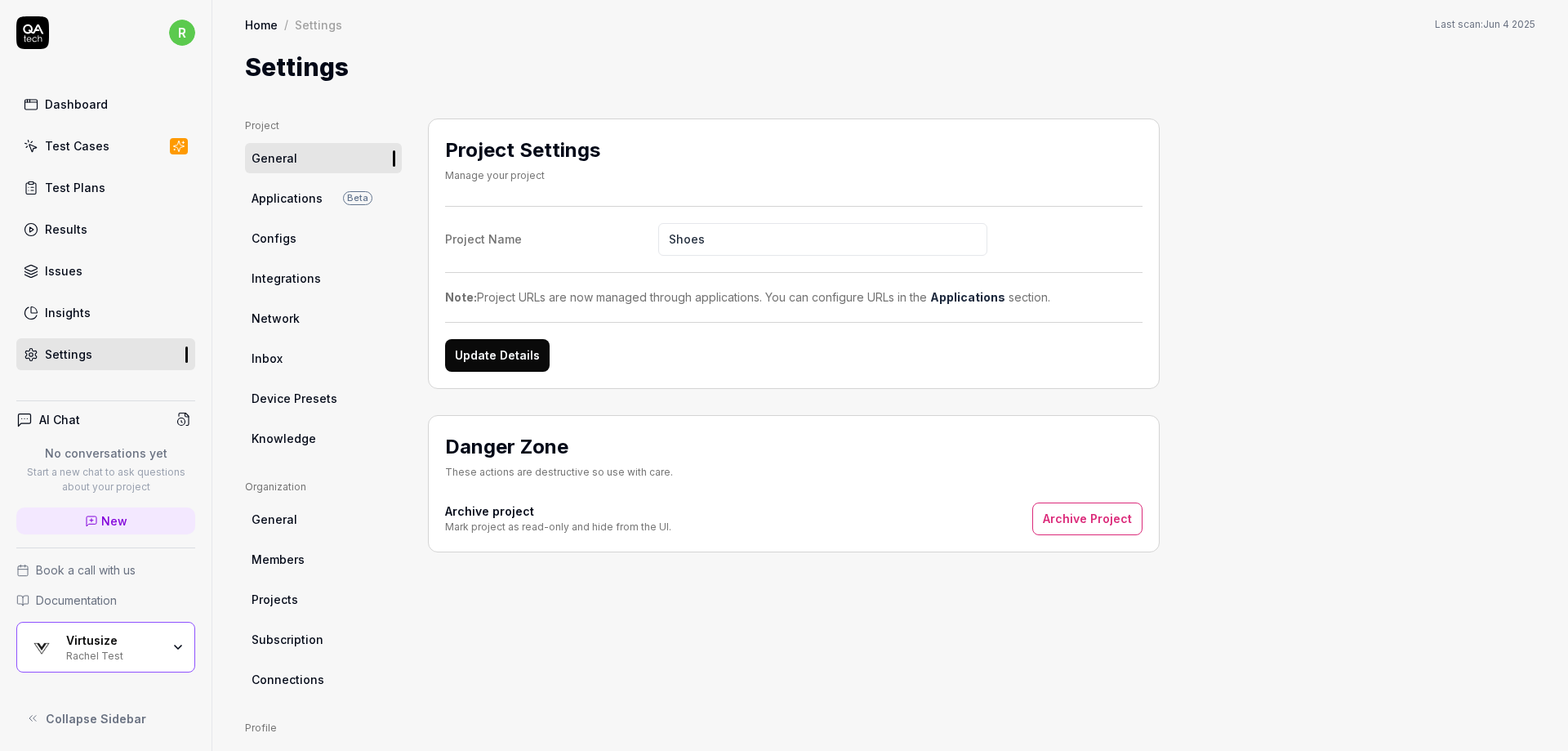 type on "Shoes" 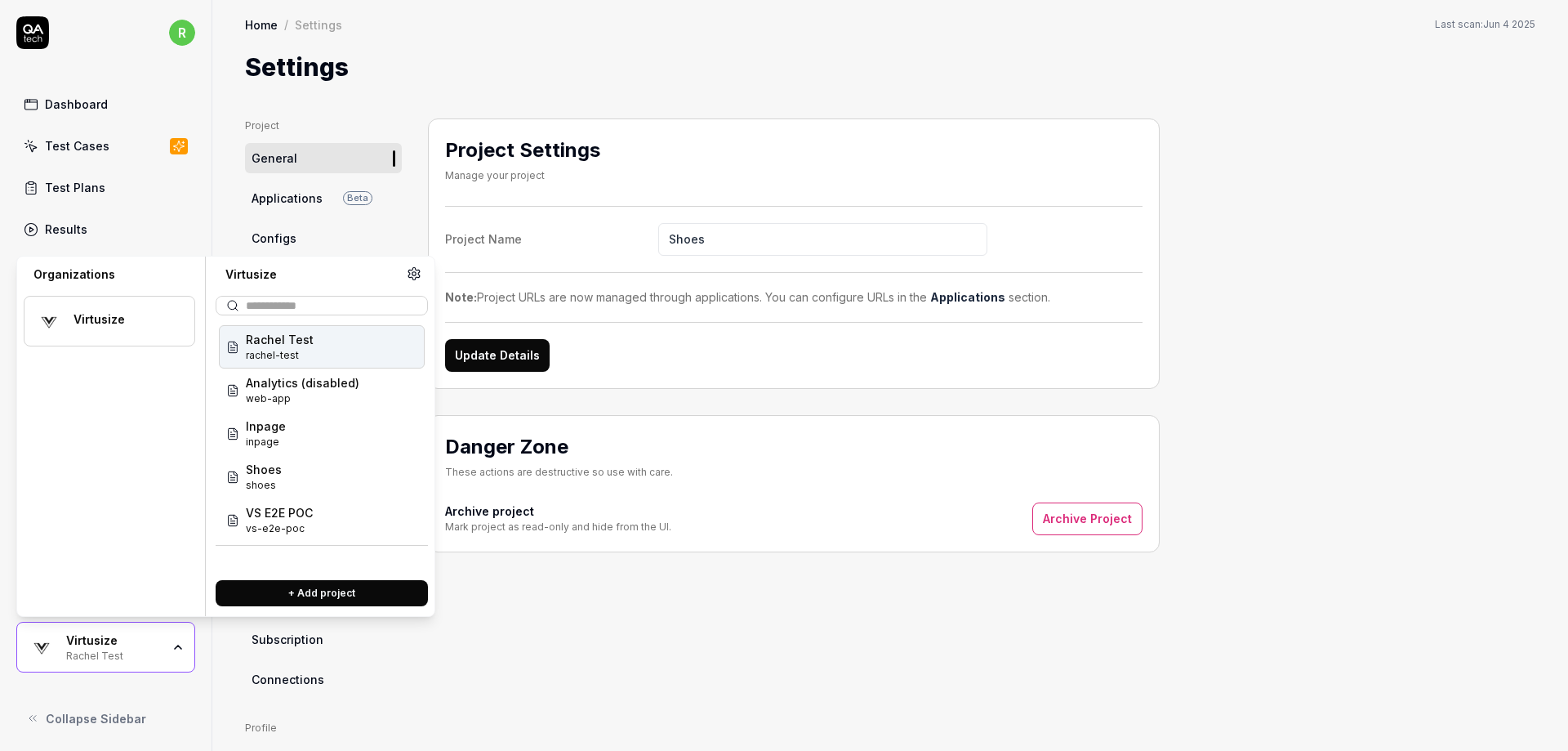click on "r Dashboard Test Cases Test Plans Results Issues Insights Settings AI Chat No conversations yet Start a new chat to ask questions about your project New Book a call with us Documentation Virtusize Rachel Test Collapse Sidebar Home / Settings Home / Settings Last scan:  Jun 4 2025 Settings Project General Applications Beta Configs Integrations Network Inbox Device Presets Knowledge Project General Organization General Members Projects Subscription Connections Organization Select a page Profile My Details Authentication Email Password Profile Select a page Project Settings Manage your project Project Name Shoes Note:  Project URLs are now managed through applications. You can configure URLs in the   Applications   section. Update Details Danger Zone These actions are destructive so use with care. Archive project Mark project as read-only and hide from the UI. Archive Project
* Organizations Virtusize Virtusize Rachel Test rachel-test Analytics (disabled) web-app Inpage inpage Shoes shoes VS E2E POC" at bounding box center [784, 375] 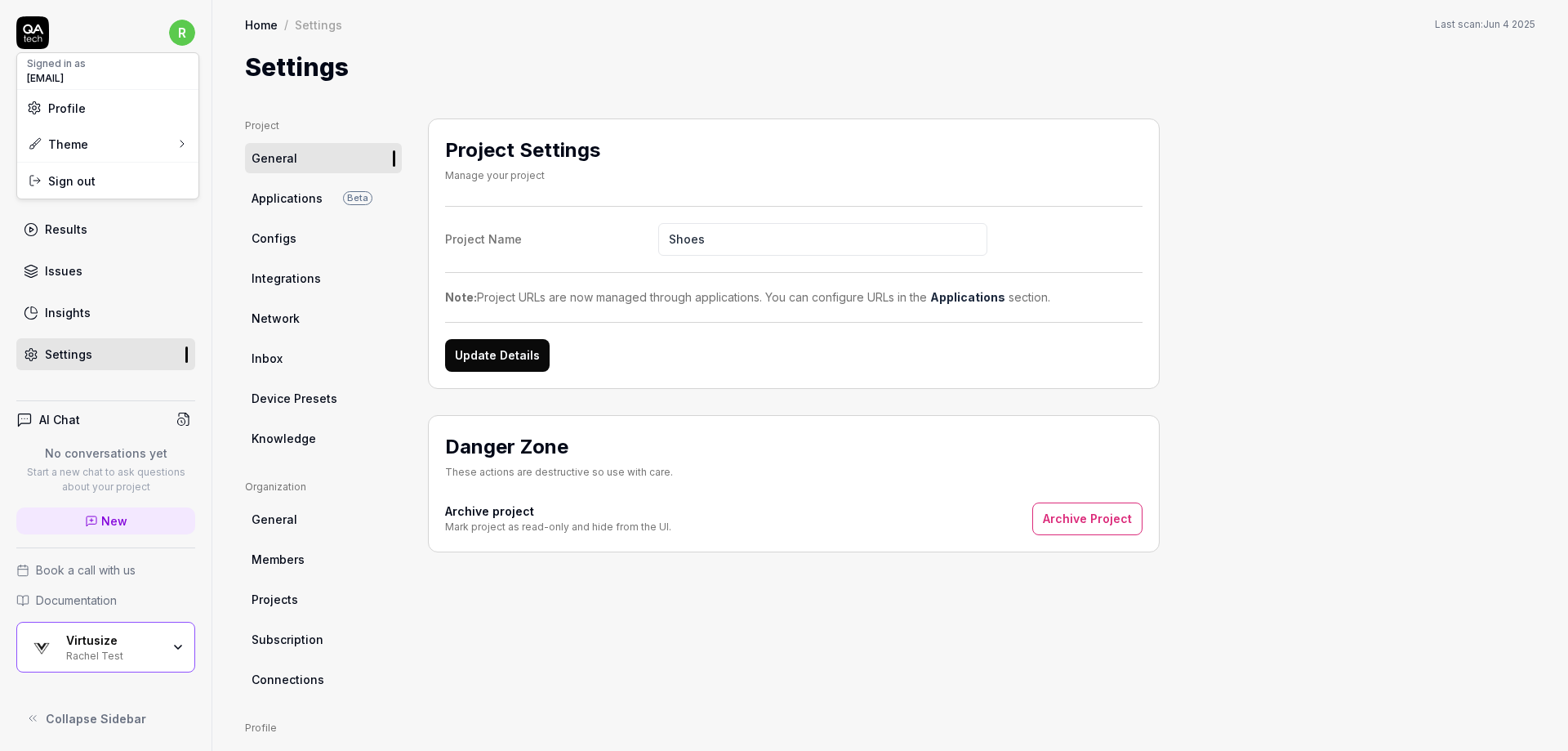 click on "Profile" at bounding box center (108, 108) 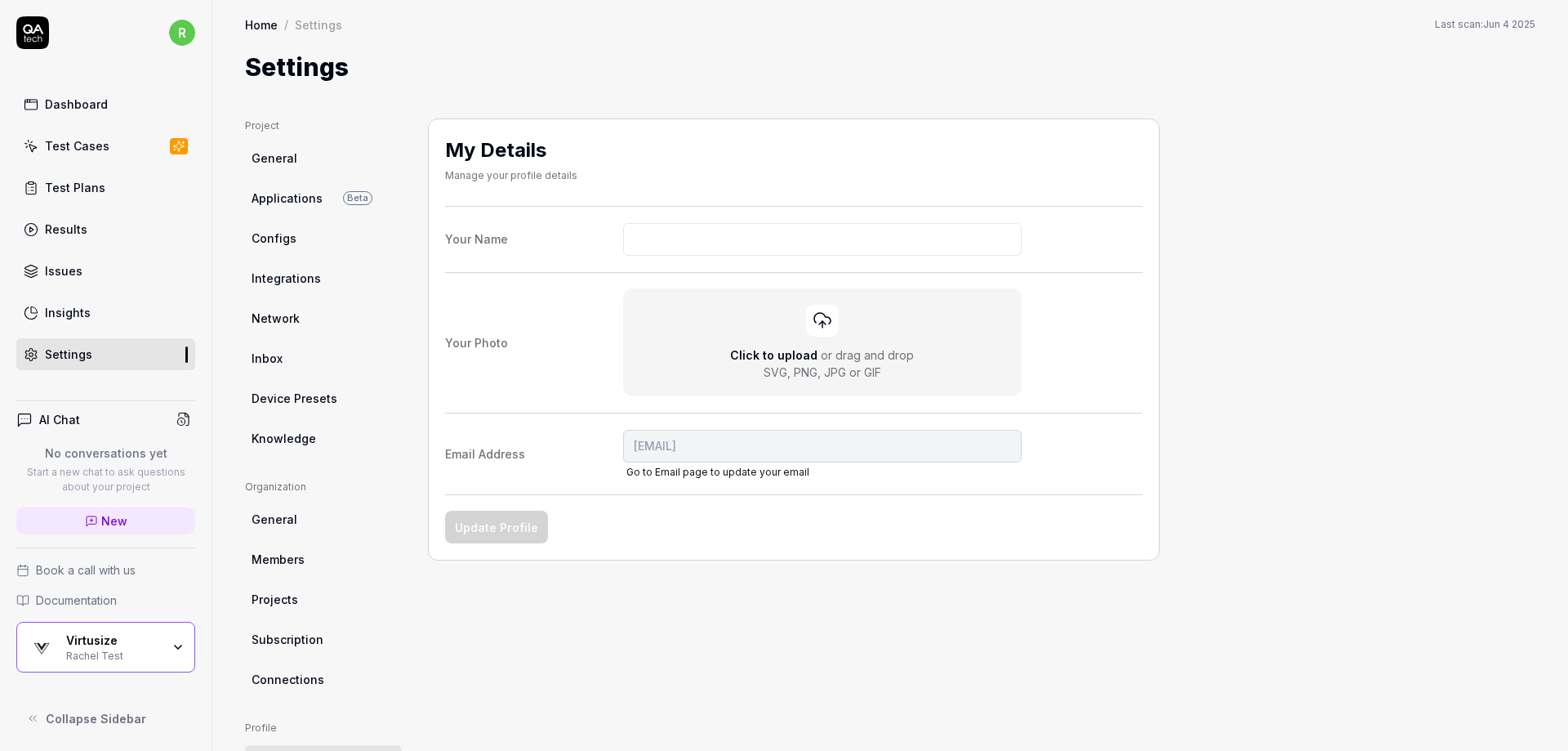 click on "r Dashboard Test Cases Test Plans Results Issues Insights Settings AI Chat No conversations yet Start a new chat to ask questions about your project New Book a call with us Documentation Virtusize Rachel Test Collapse Sidebar Home / Settings Home / Settings Last scan:  [MONTH] [DAY] [YEAR] Settings Project General Applications Beta Configs Integrations Network Inbox Device Presets Knowledge Project Select a page Organization General Members Projects Subscription Connections Organization Select a page Profile My Details Authentication Email Password Profile My Details My Details Manage your profile details Your Name Your Photo Click to upload   or drag and drop SVG, PNG, JPG or GIF Email Address [EMAIL] Go to Email page to update your email Update Profile
*" at bounding box center [784, 375] 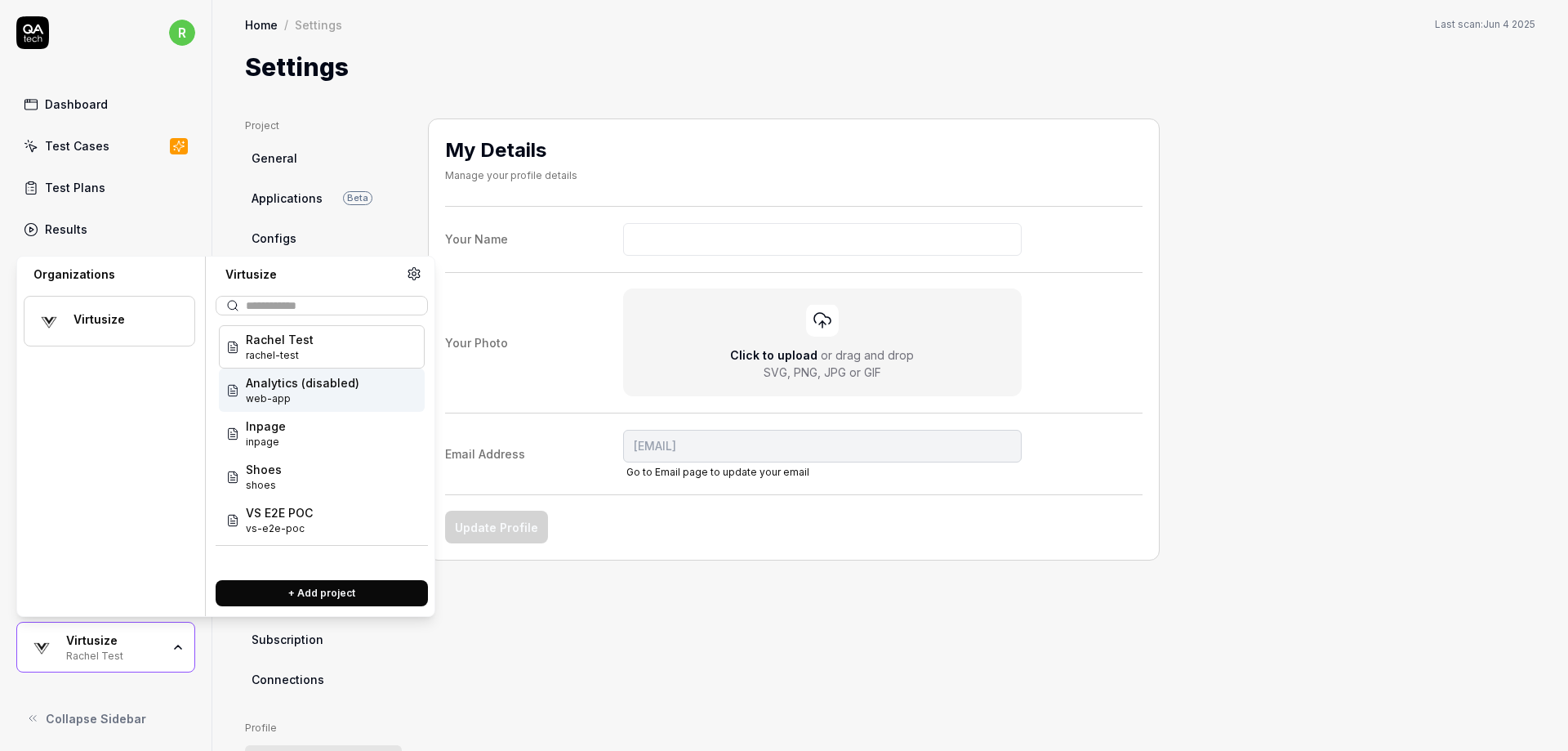 click on "Analytics (disabled)" at bounding box center (302, 382) 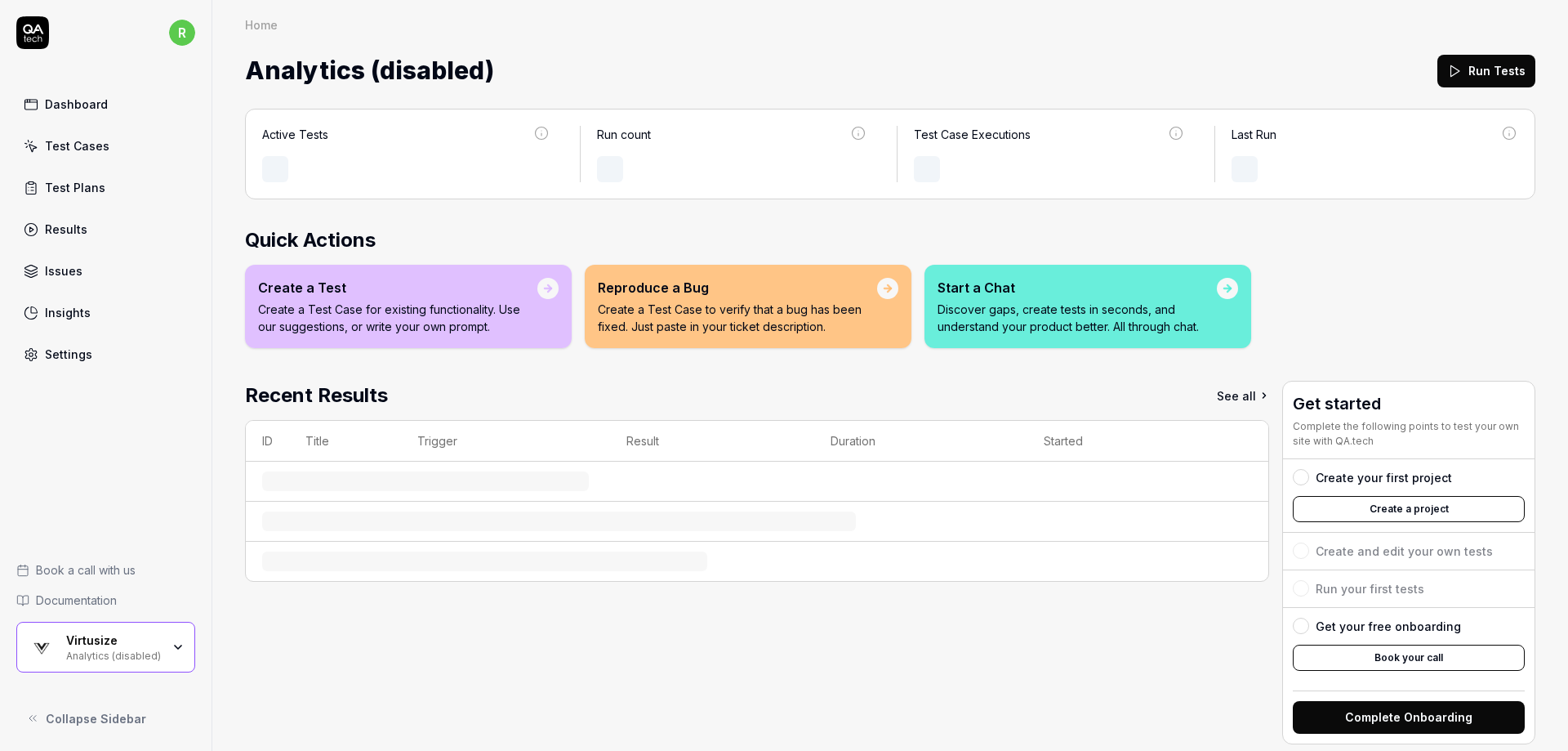 click on "Analytics (disabled)" at bounding box center [114, 655] 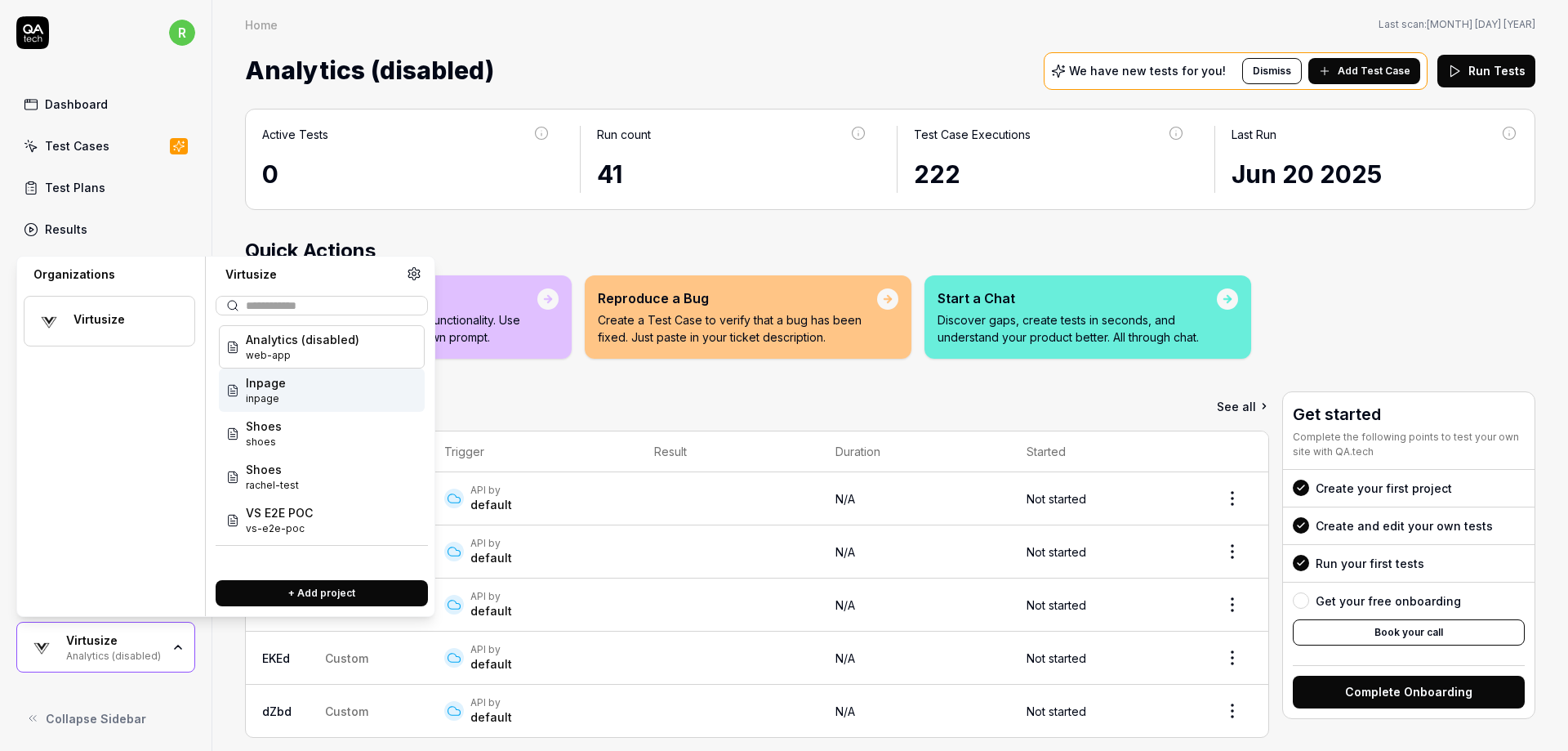 click on "Inpage inpage" at bounding box center (322, 390) 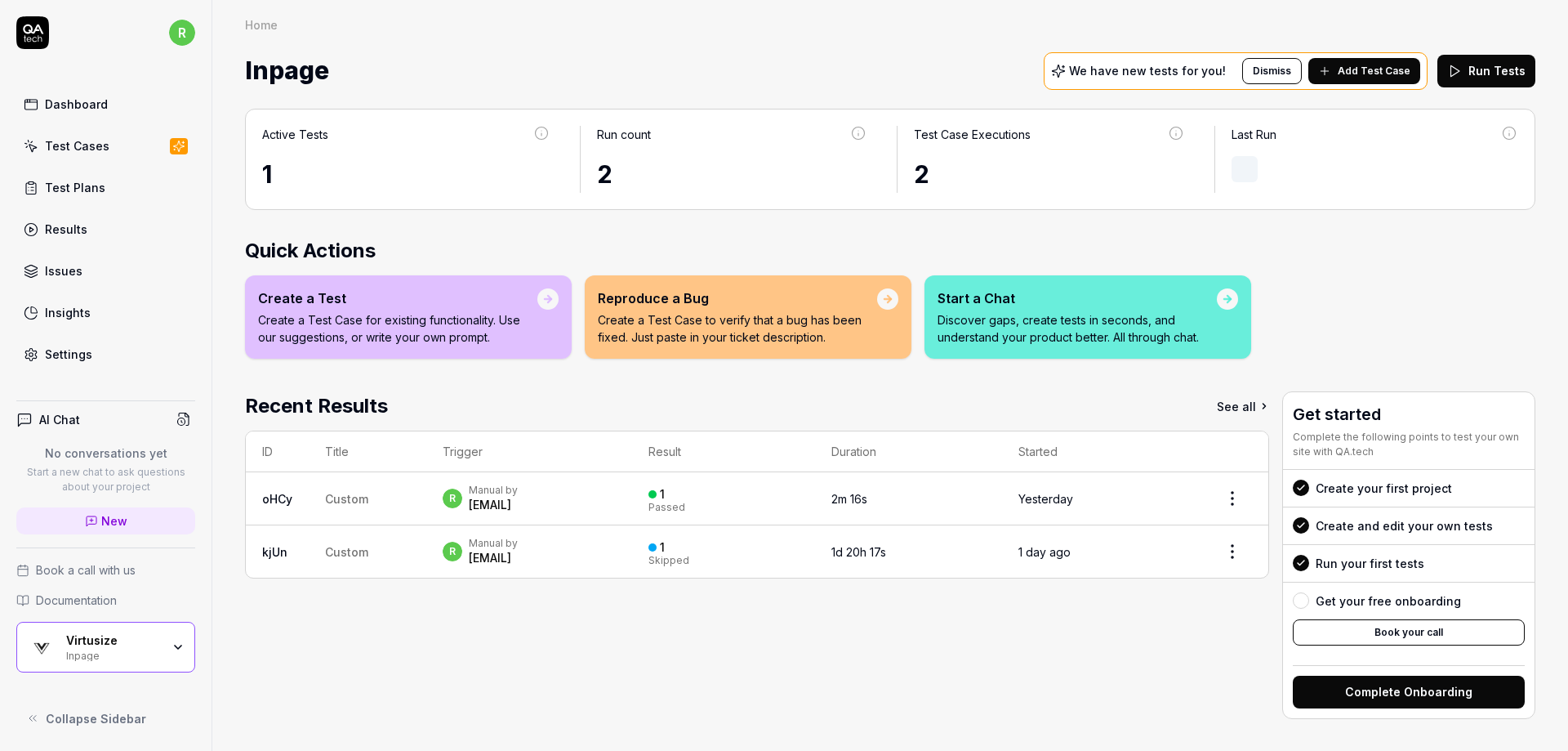 click on "Inpage" at bounding box center (114, 655) 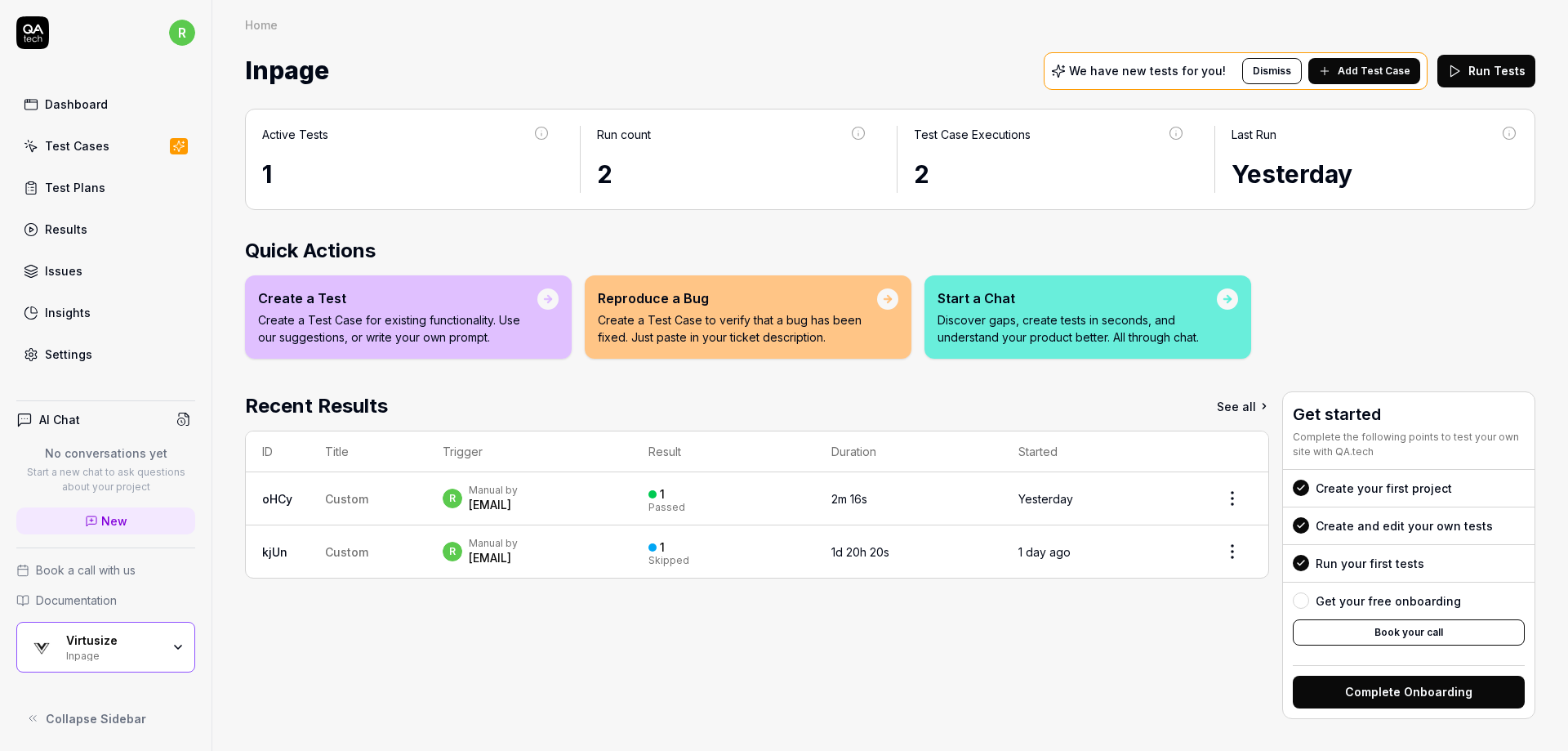 click on "Create a Test Create a Test Case for existing functionality. Use our suggestions, or write your own prompt. Reproduce a Bug Create a Test Case to verify that a bug has been fixed. Just paste in your ticket description. Start a Chat Discover gaps, create tests in seconds, and understand your product better. All through chat." at bounding box center [890, 317] 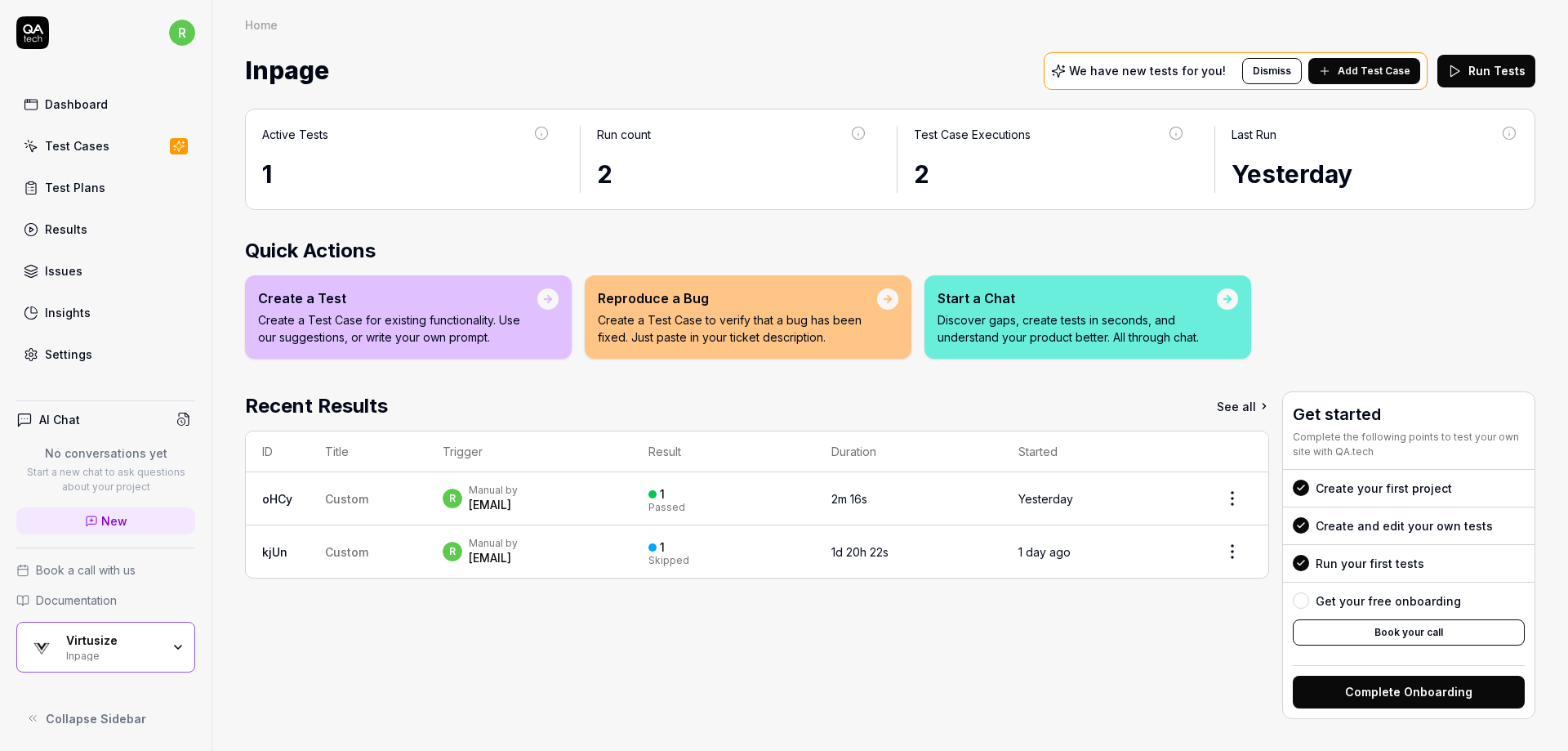 click on "Dismiss" at bounding box center [1272, 71] 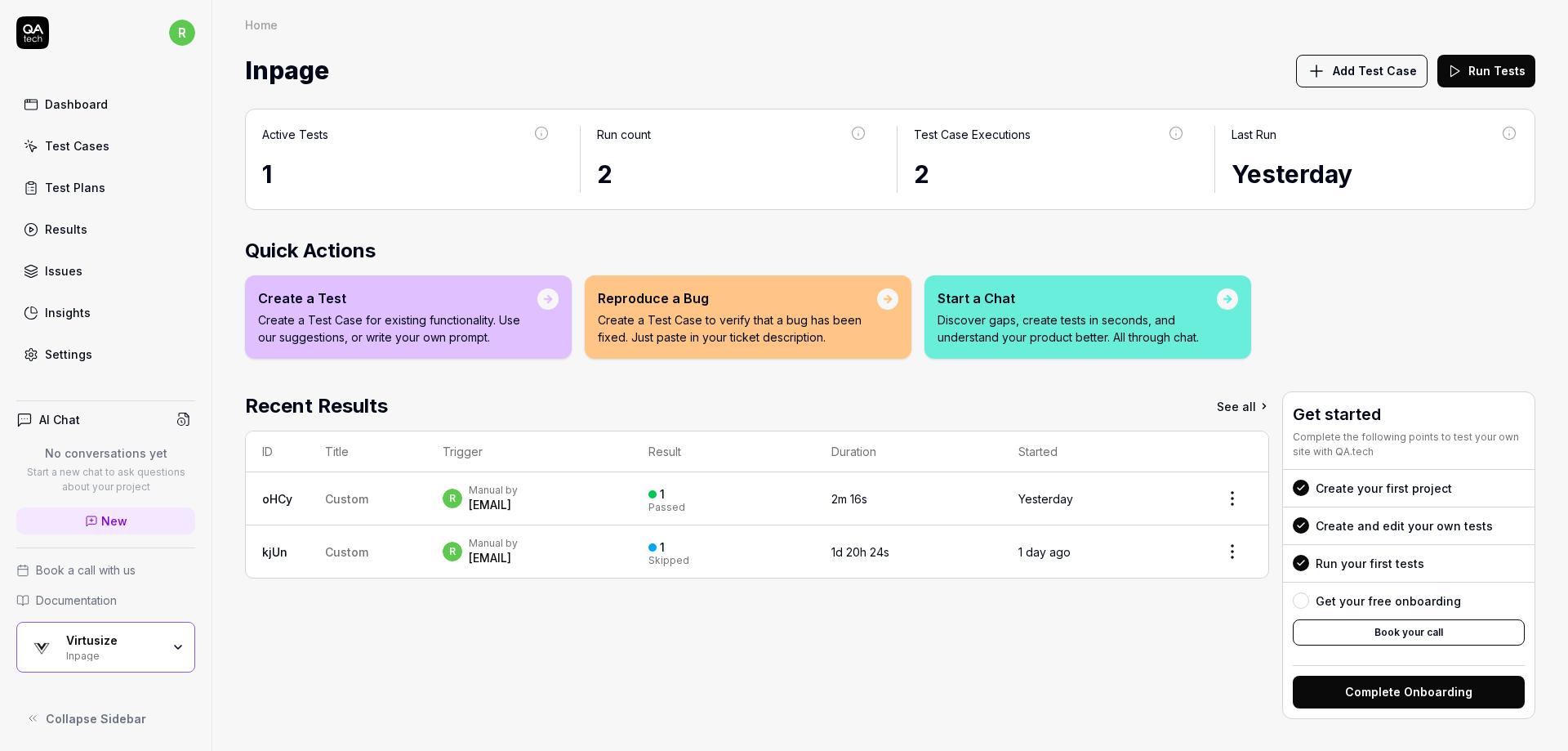 click on "Run Tests" at bounding box center [1486, 71] 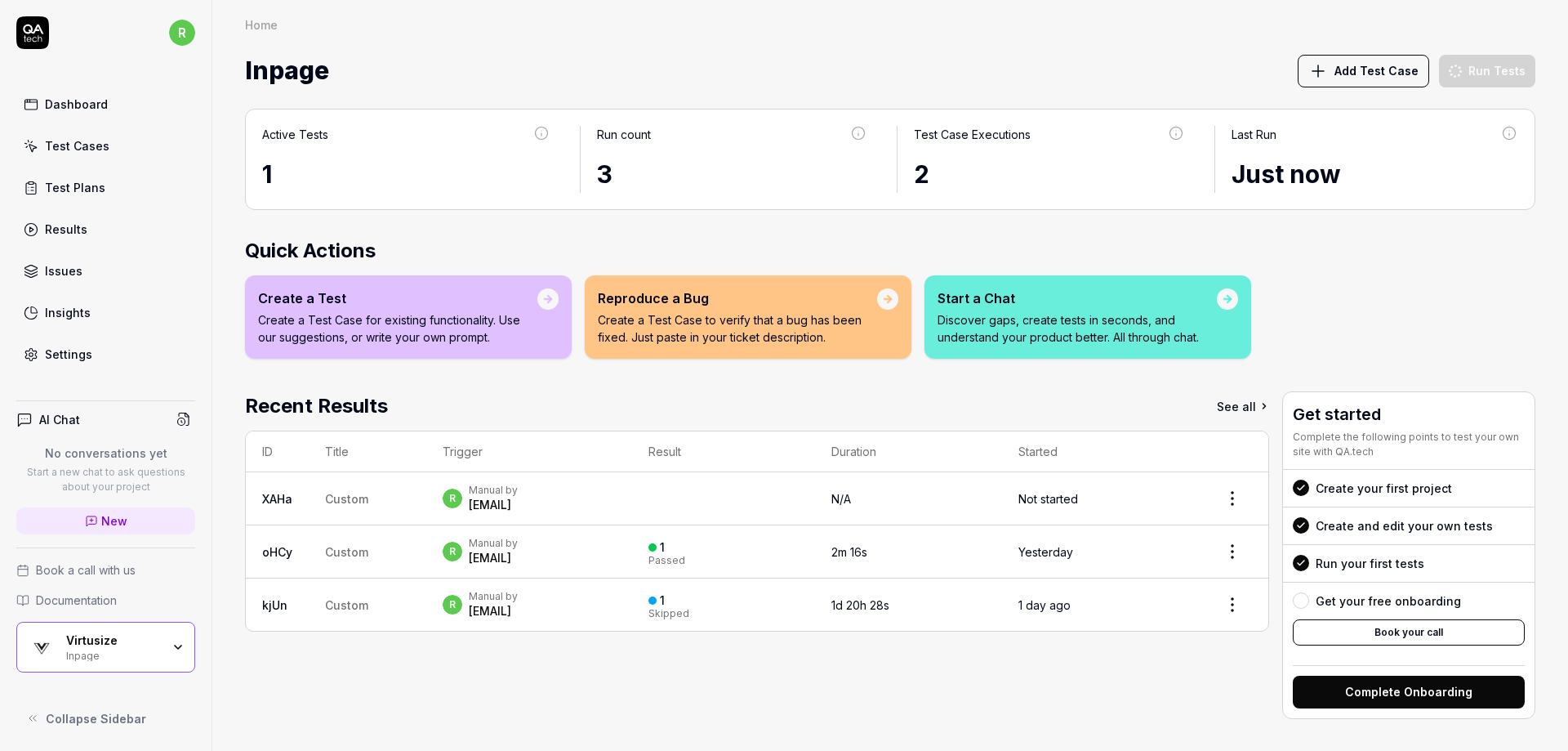 click on "Inpage" at bounding box center (114, 655) 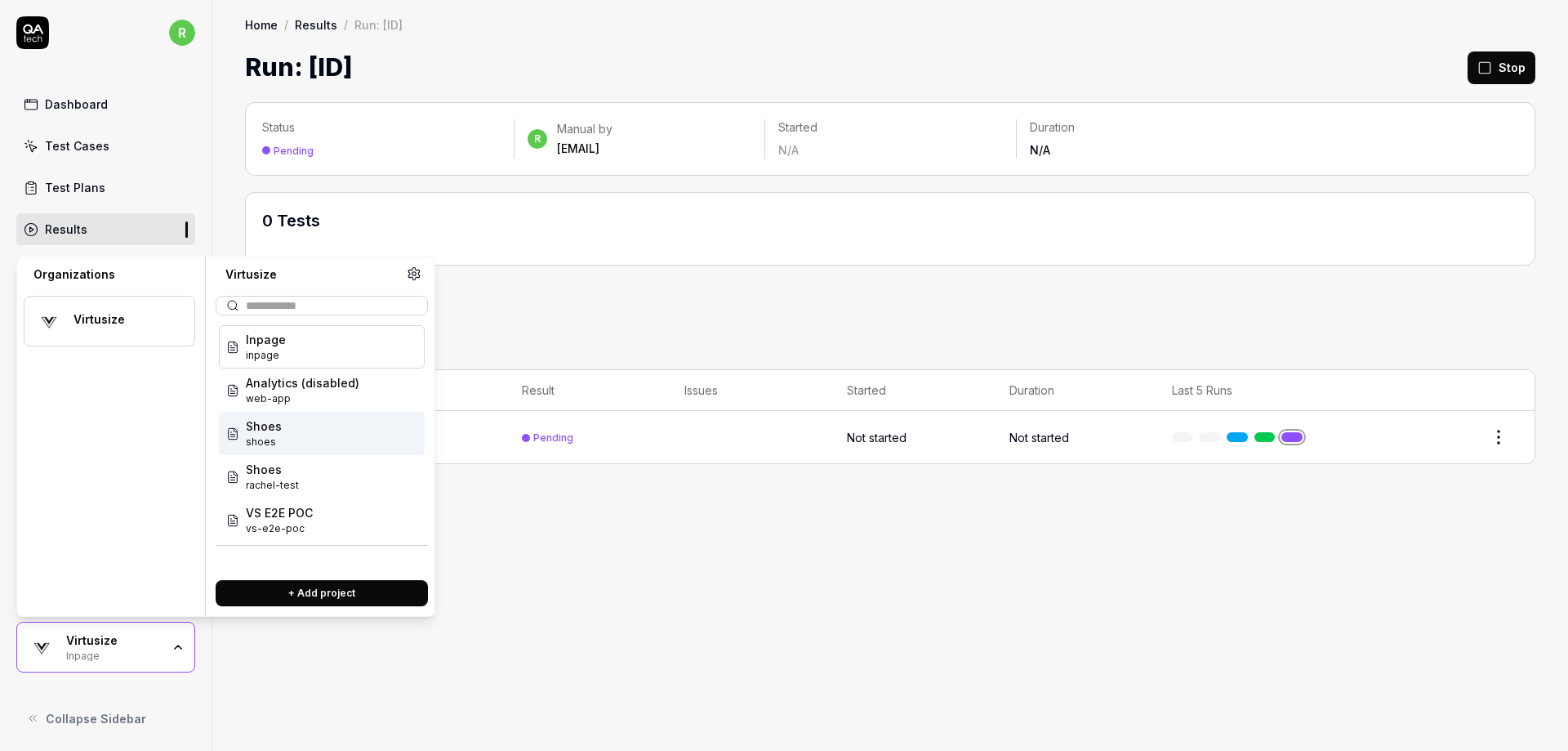 click on "Shoes shoes" at bounding box center [322, 433] 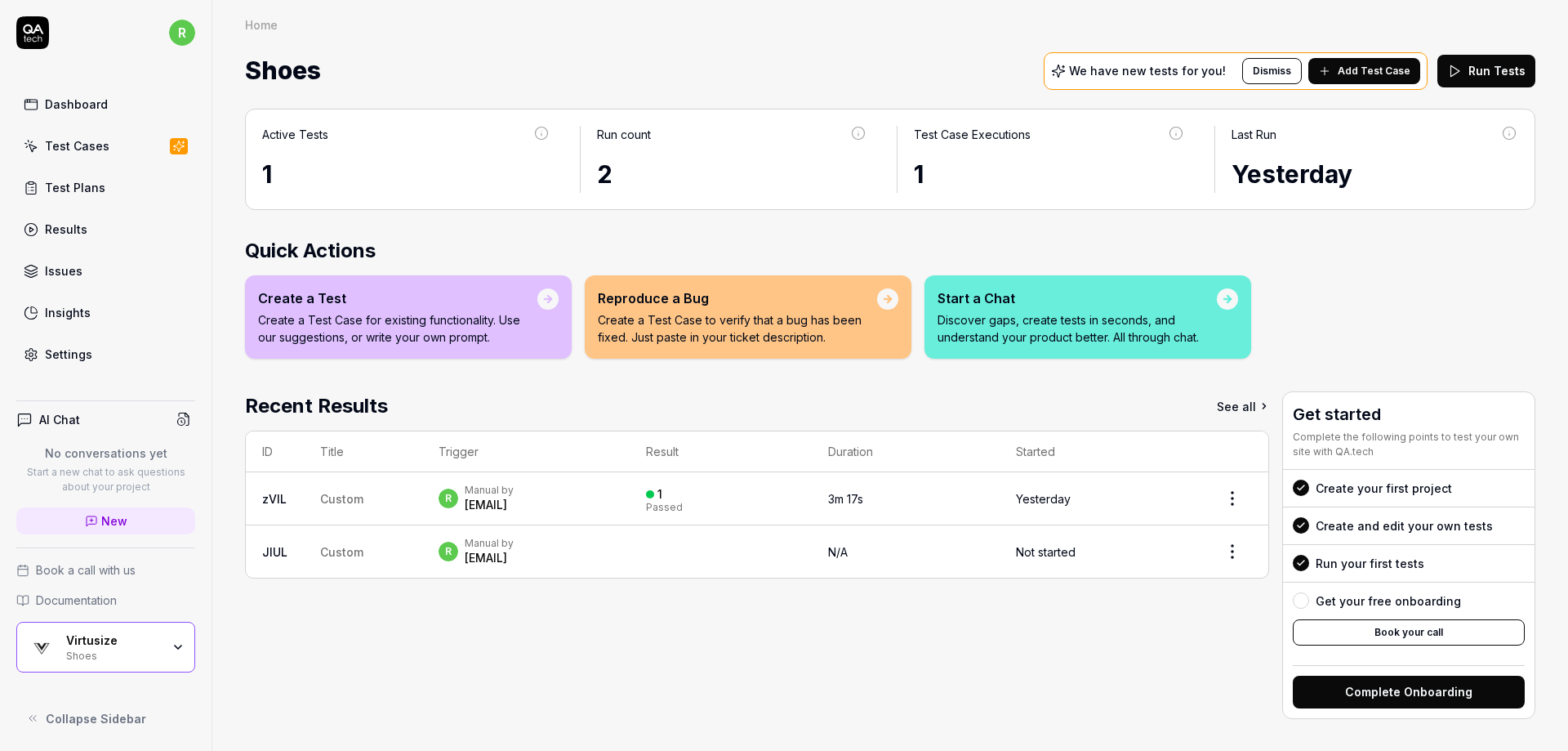 click on "Virtusize" at bounding box center (114, 641) 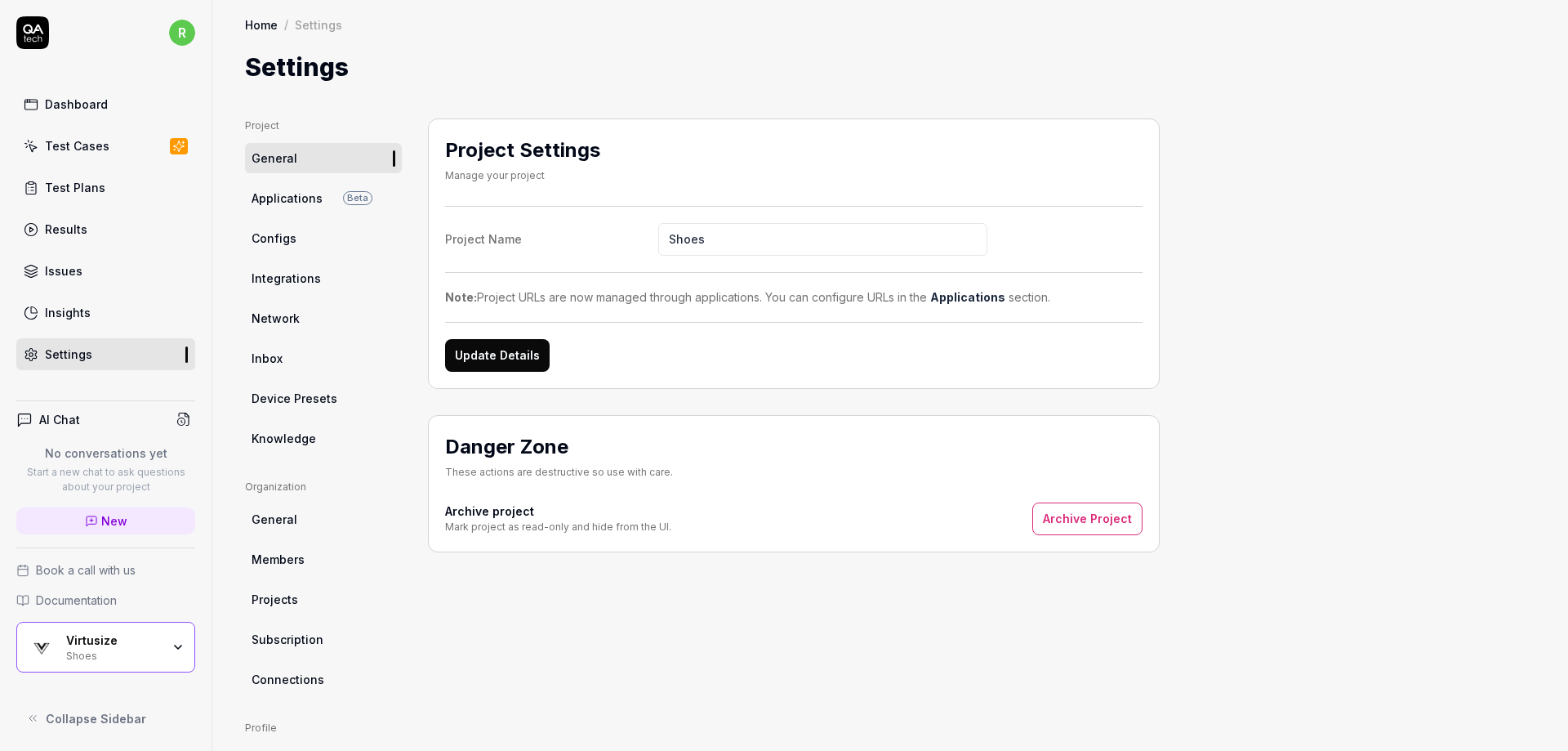 click on "Applications Beta" at bounding box center [323, 198] 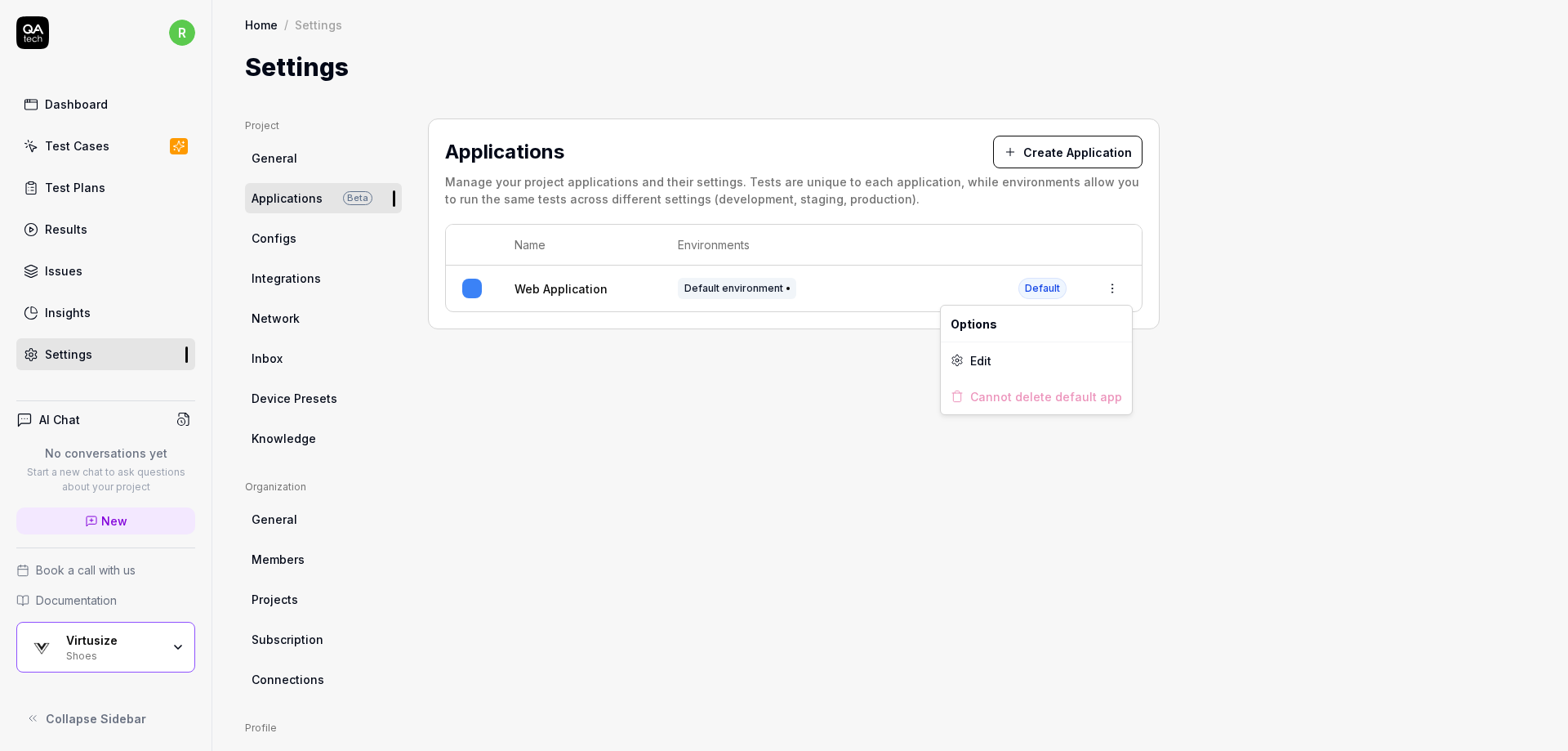 click on "r Dashboard Test Cases Test Plans Results Issues Insights Settings AI Chat No conversations yet Start a new chat to ask questions about your project New Book a call with us Documentation Virtusize Shoes Collapse Sidebar Home / Settings Home / Settings Settings Project General Applications Beta Configs Integrations Network Inbox Device Presets Knowledge Project Select a page Organization General Members Projects Subscription Connections Organization Select a page Profile My Details Authentication Email Password Profile Select a page Applications Create Application Manage your project applications and their settings. Tests are unique to each application, while environments allow you to run the same tests across different settings (development, staging, production). Name Environments Web Application Default environment Default
* Options Edit Cannot delete default app" at bounding box center [784, 375] 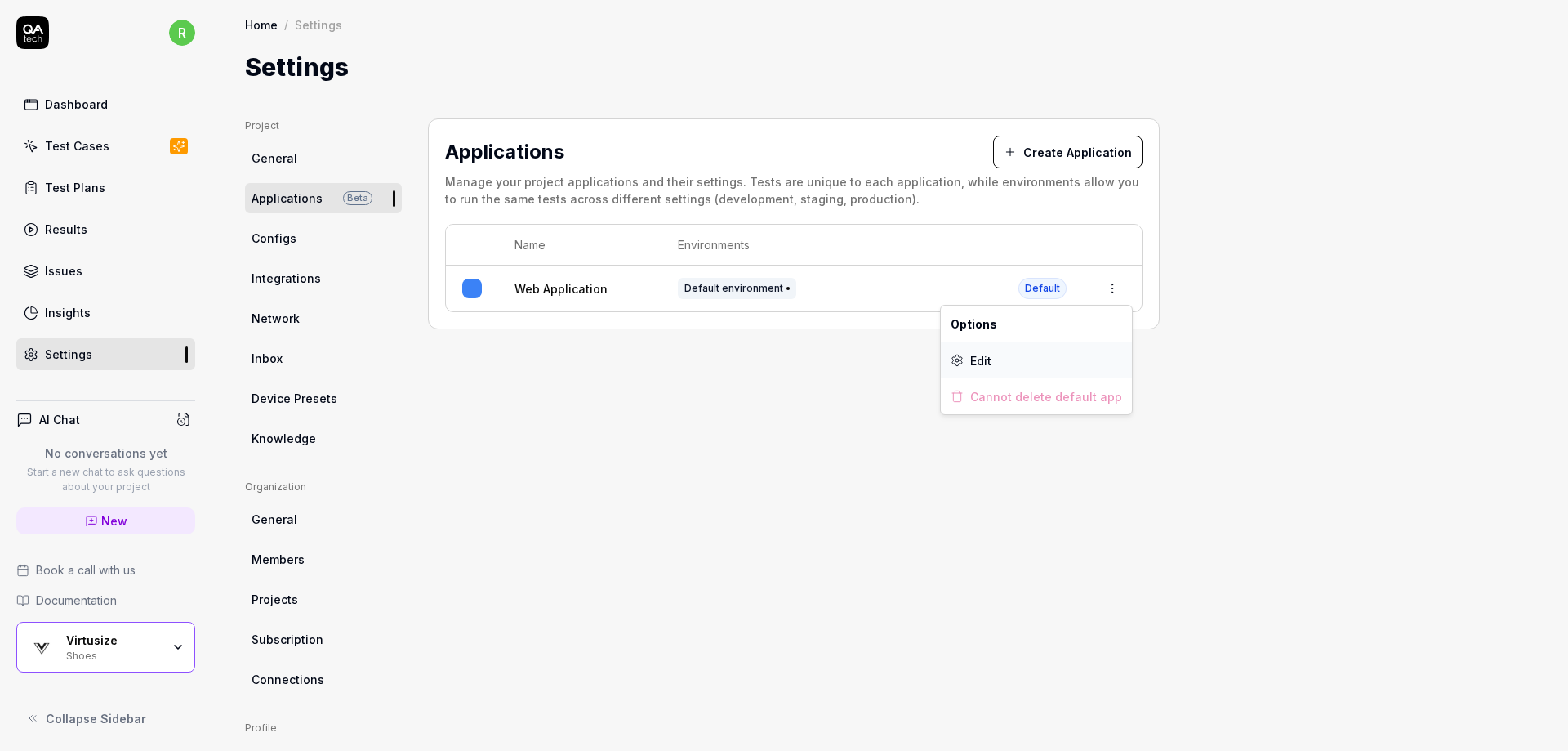 click on "Edit" at bounding box center [1036, 360] 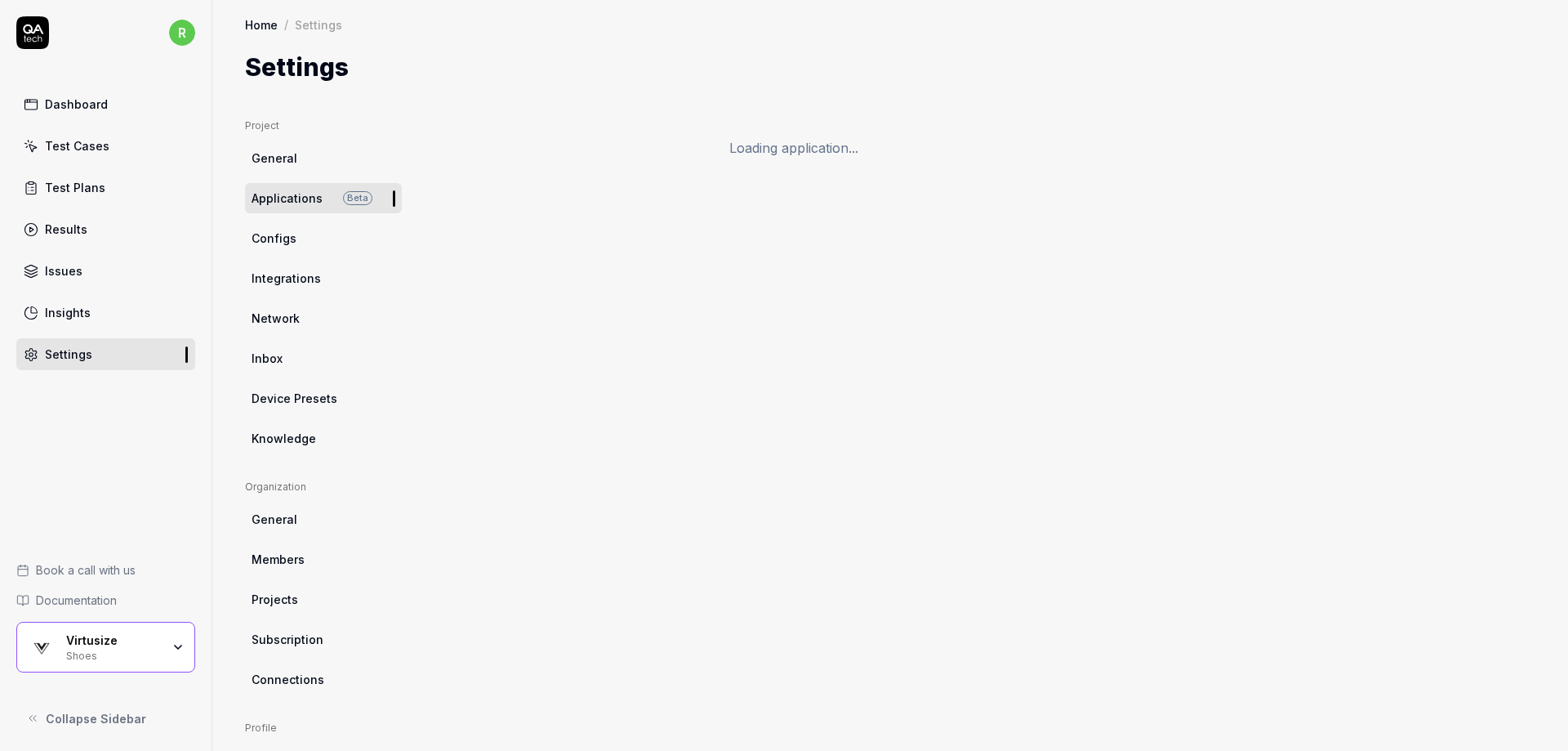 scroll, scrollTop: 0, scrollLeft: 0, axis: both 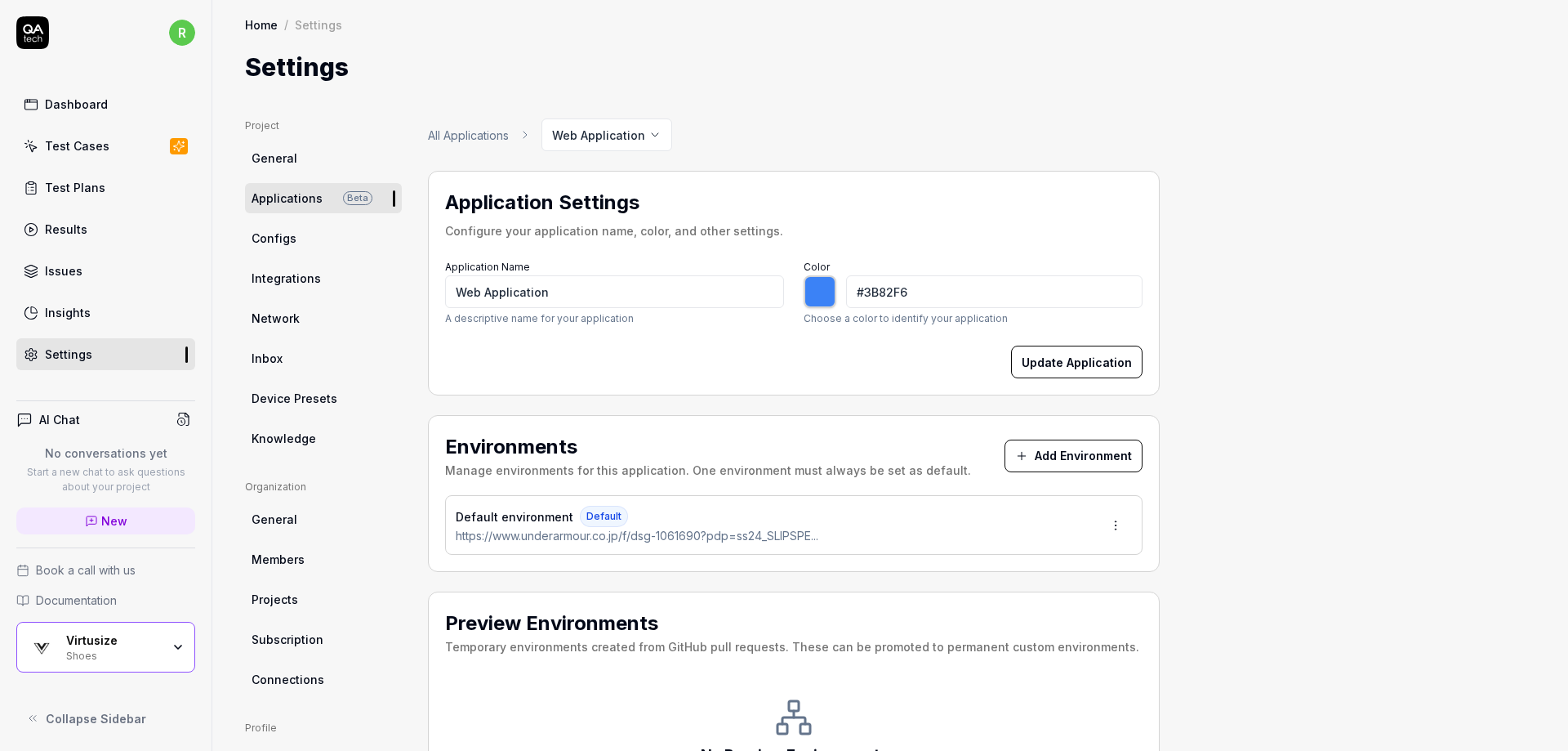type on "*******" 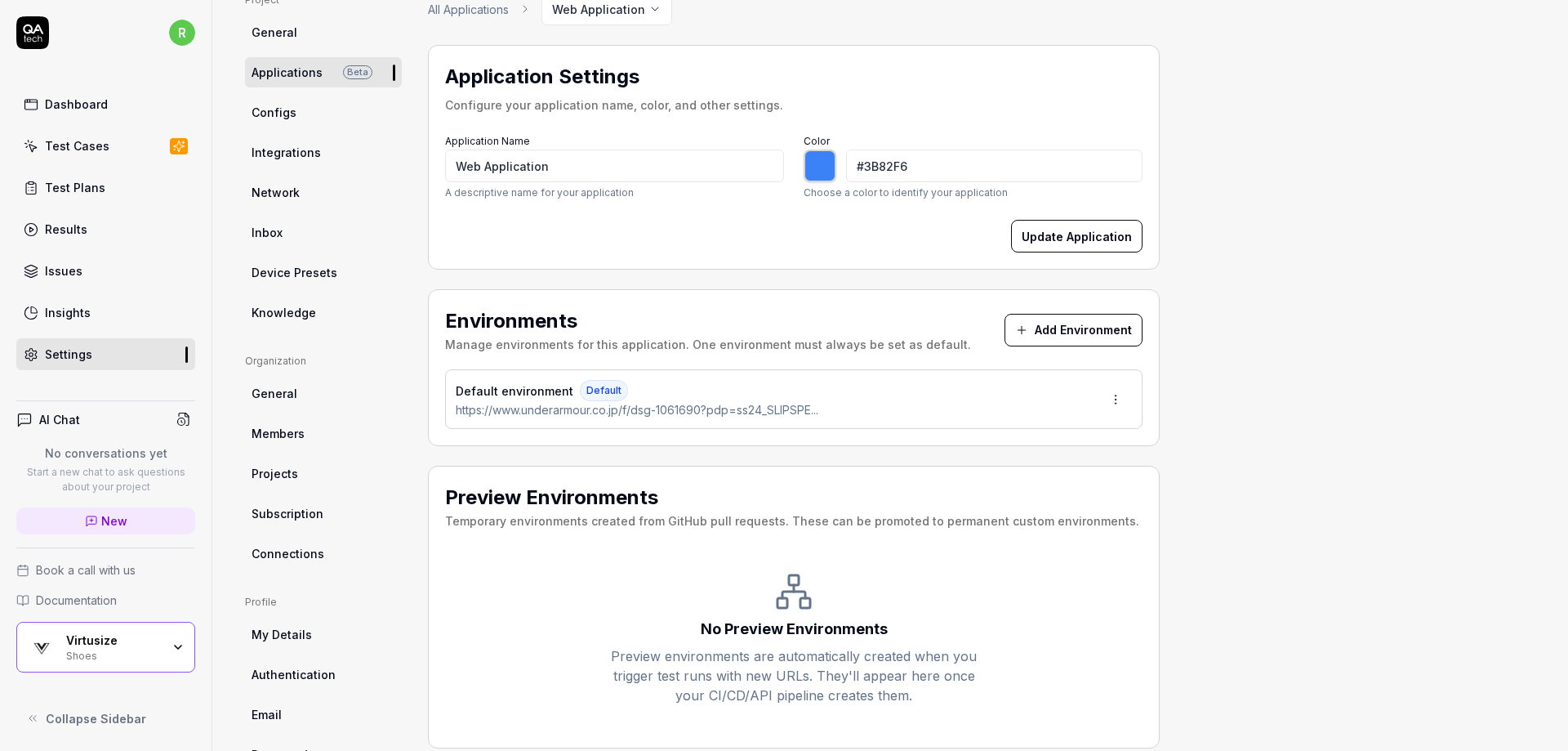 scroll, scrollTop: 177, scrollLeft: 0, axis: vertical 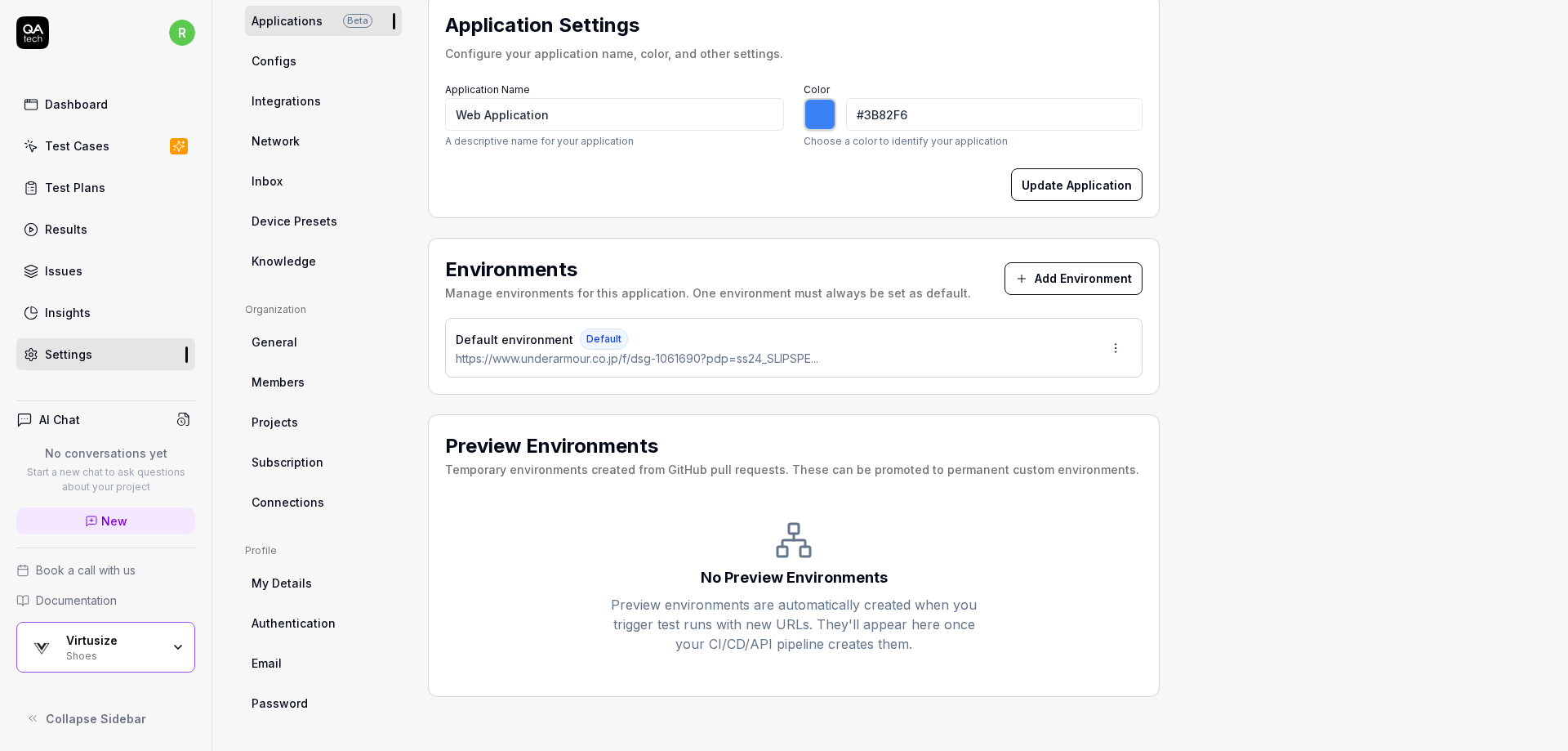 click on "Virtusize" at bounding box center [114, 641] 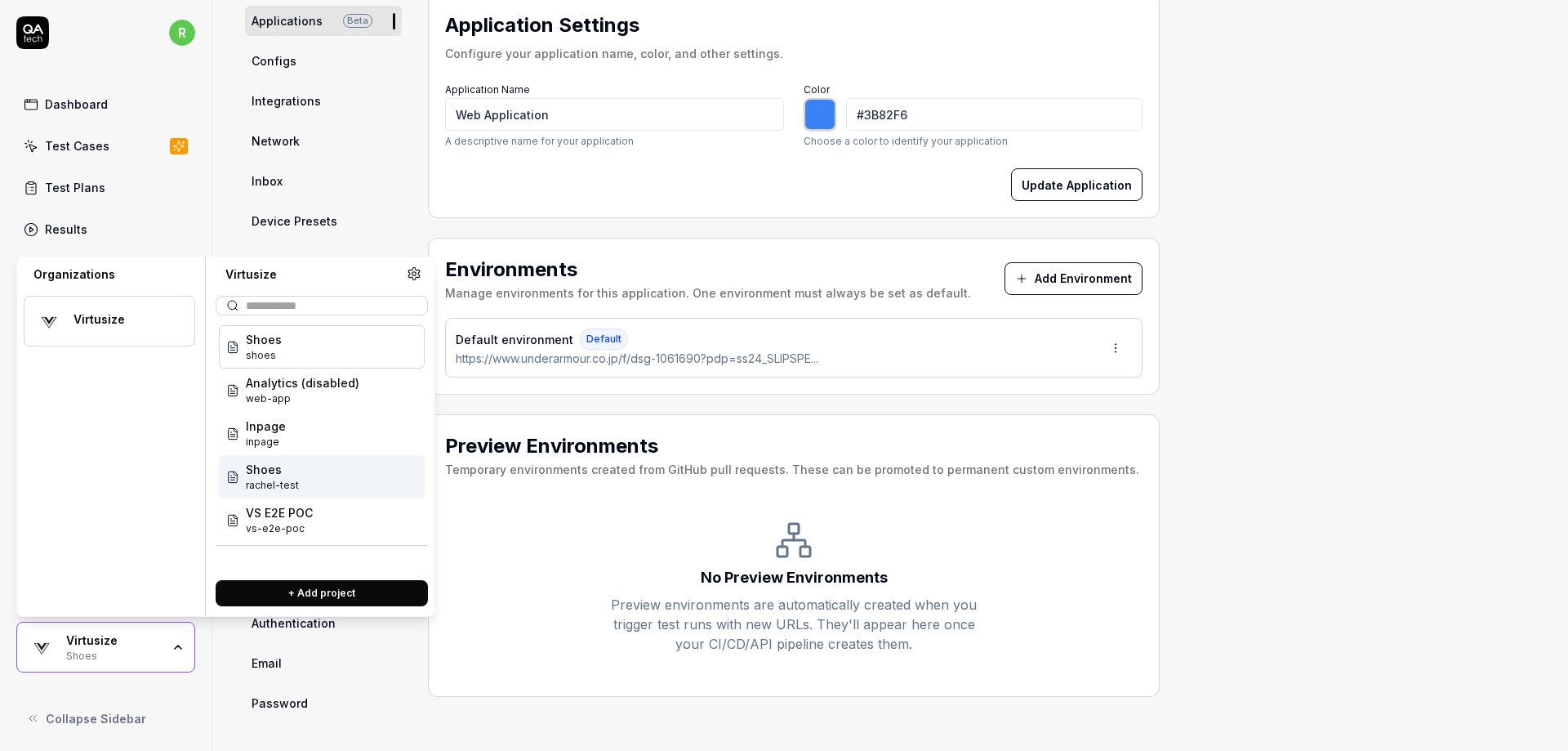 click on "Shoes rachel-test" at bounding box center [322, 476] 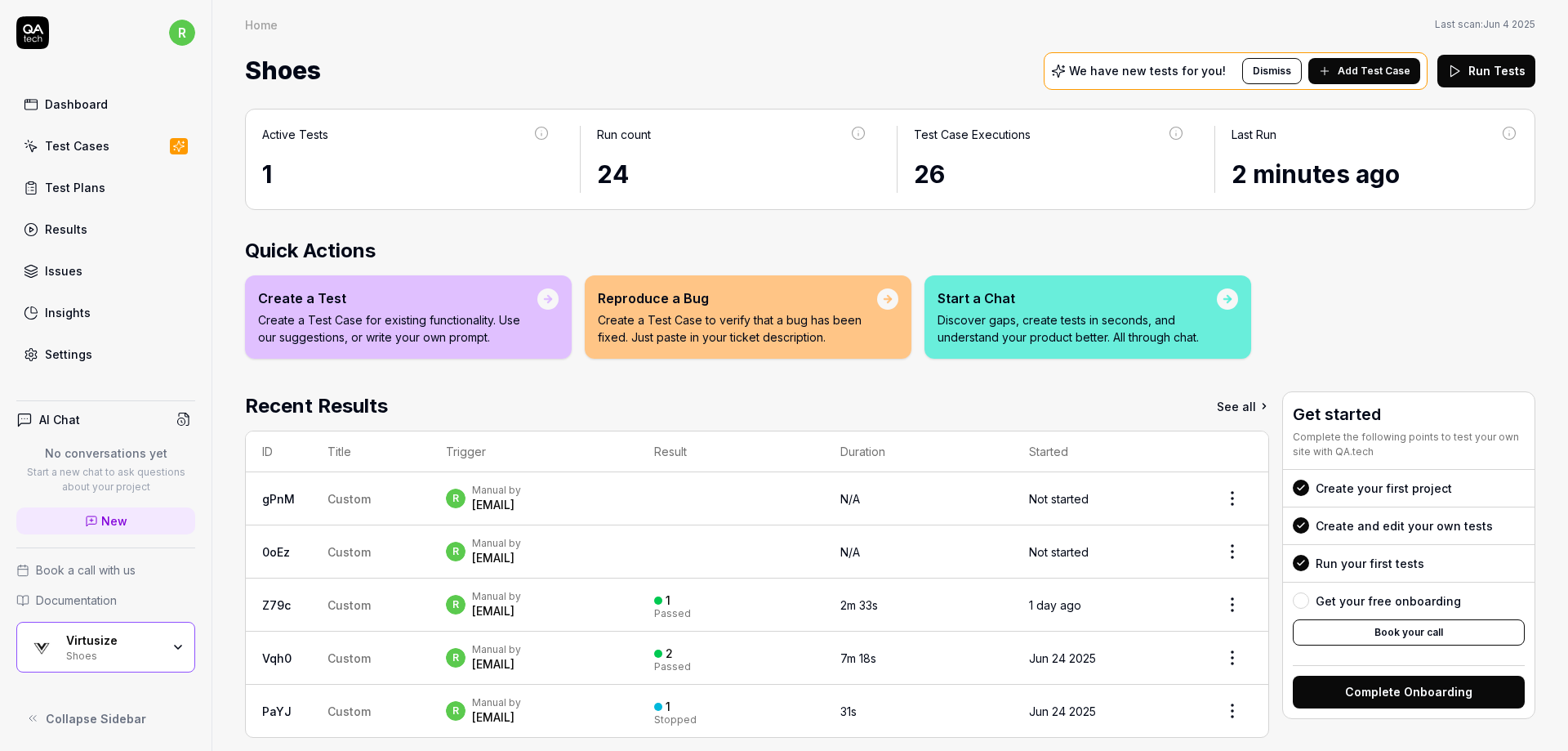 click on "Test Cases" at bounding box center [105, 145] 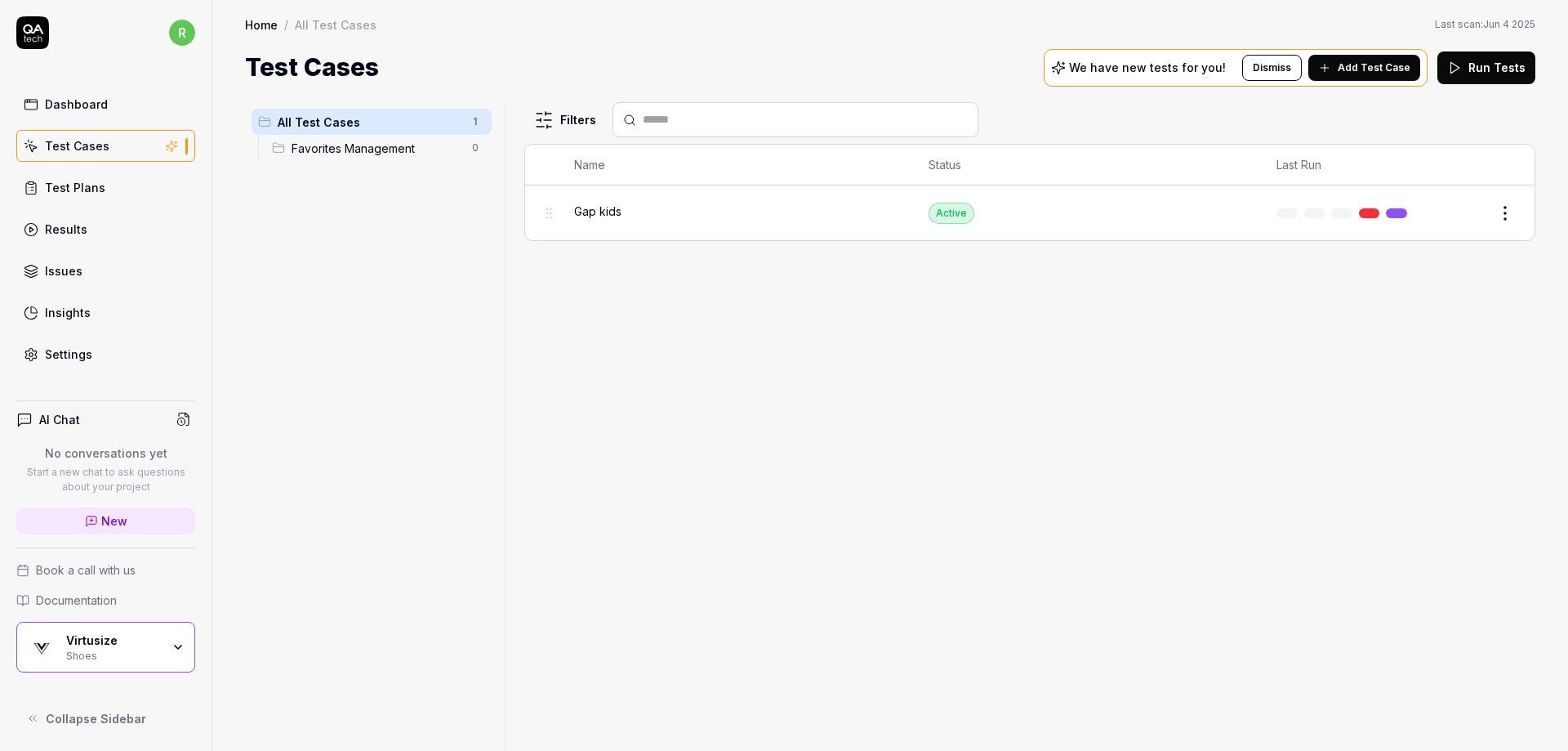 click on "Virtusize Shoes" at bounding box center [118, 647] 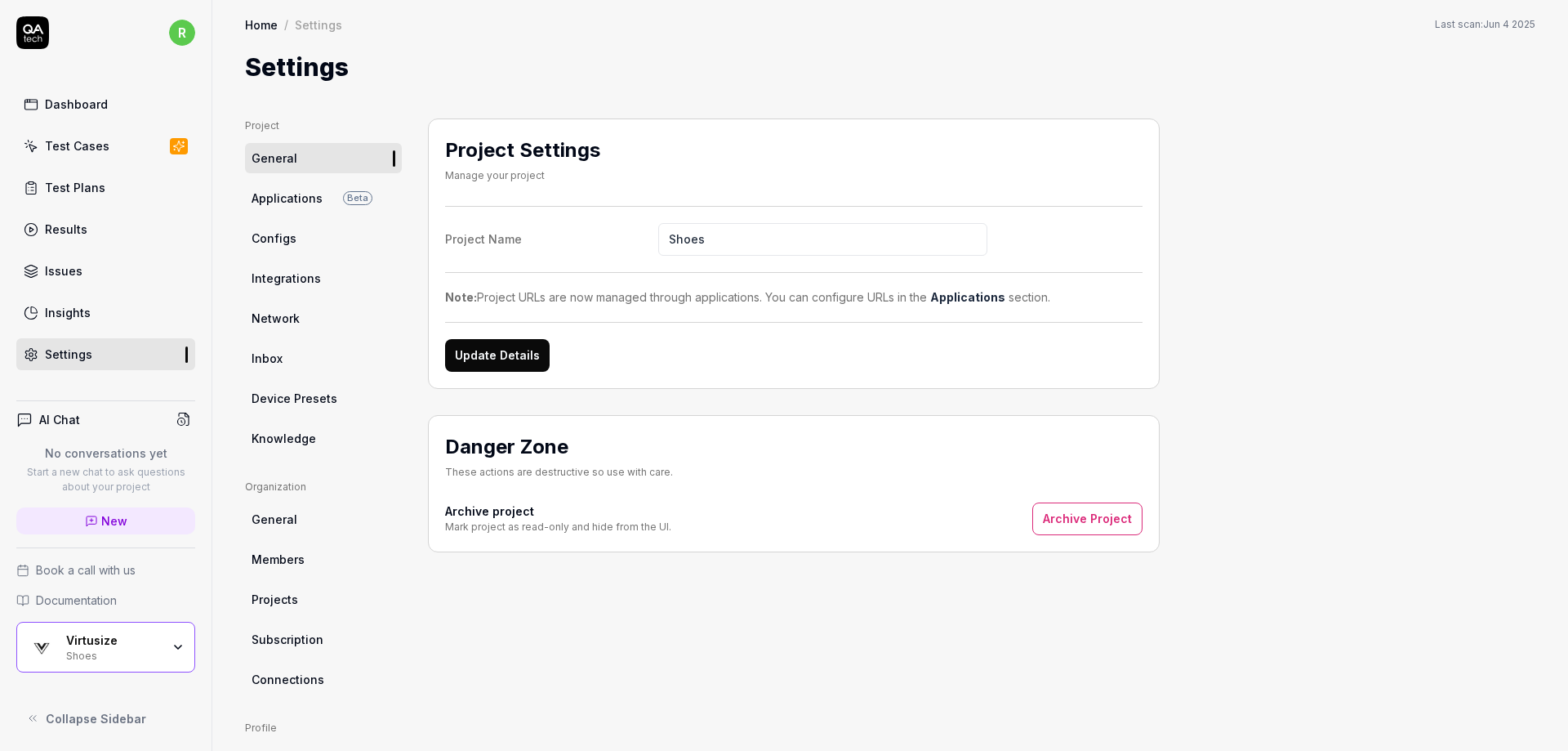 drag, startPoint x: 659, startPoint y: 221, endPoint x: 590, endPoint y: 235, distance: 70.405966 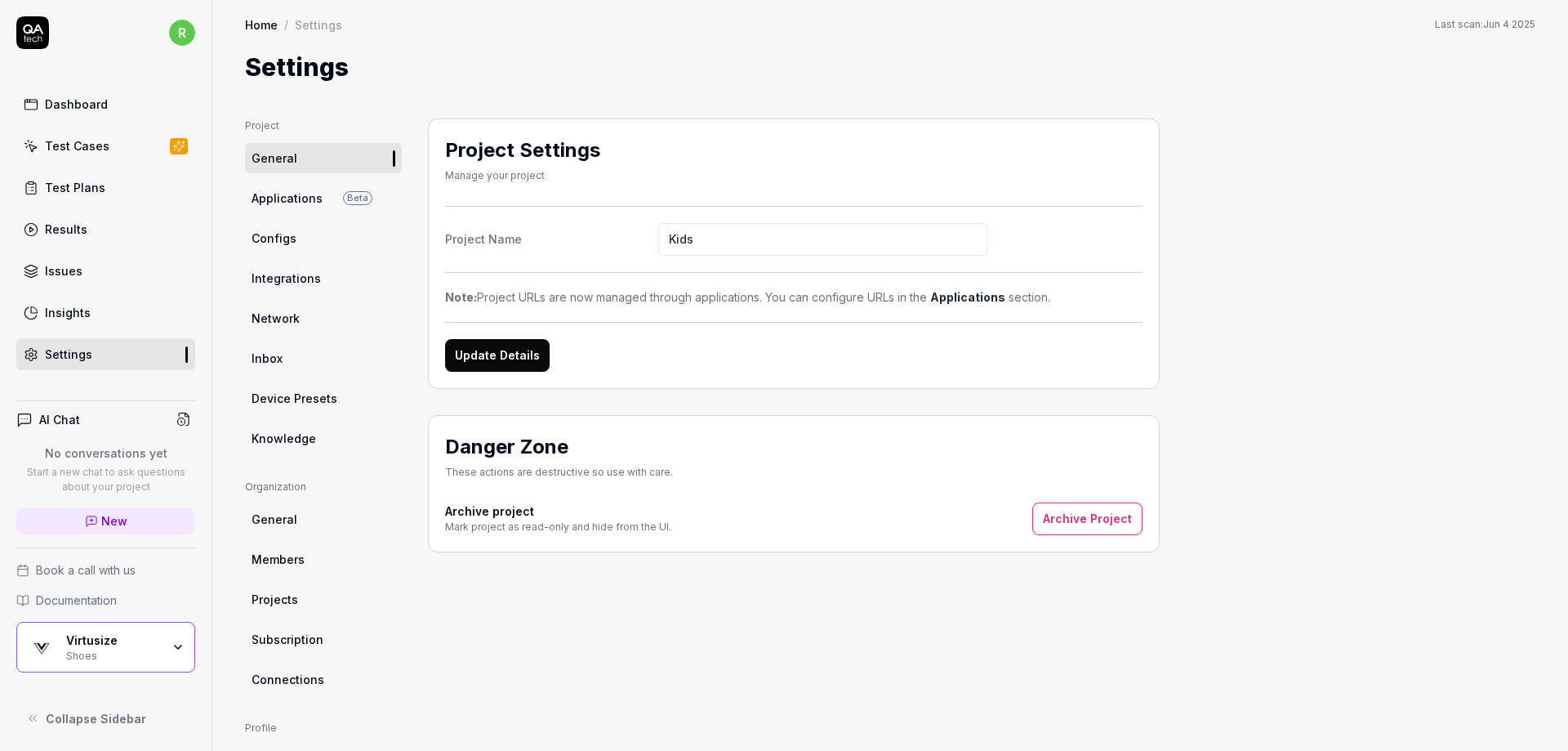 type on "Kids" 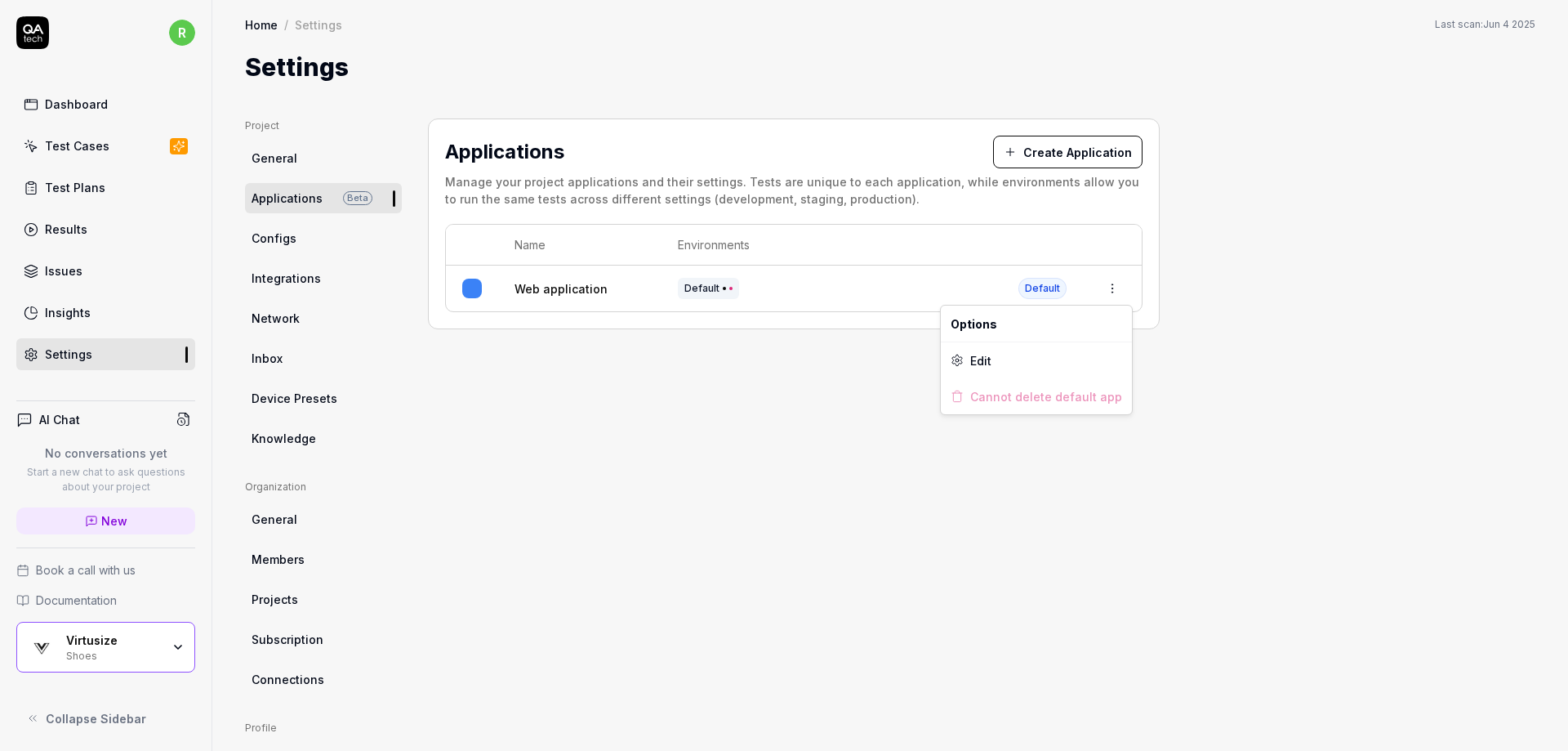 click on "r Dashboard Test Cases Test Plans Results Issues Insights Settings AI Chat No conversations yet Start a new chat to ask questions about your project New Book a call with us Documentation Virtusize Shoes Collapse Sidebar Home / Settings Home / Settings Last scan:  Jun 4 2025 Settings Project General Applications Beta Configs Integrations Network Inbox Device Presets Knowledge Project Select a page Organization General Members Projects Subscription Connections Organization Select a page Profile My Details Authentication Email Password Profile Select a page Applications Create Application Manage your project applications and their settings. Tests are unique to each application, while environments allow you to run the same tests across different settings (development, staging, production). Name Environments Web application Default Default
Options Edit Cannot delete default app" at bounding box center [784, 375] 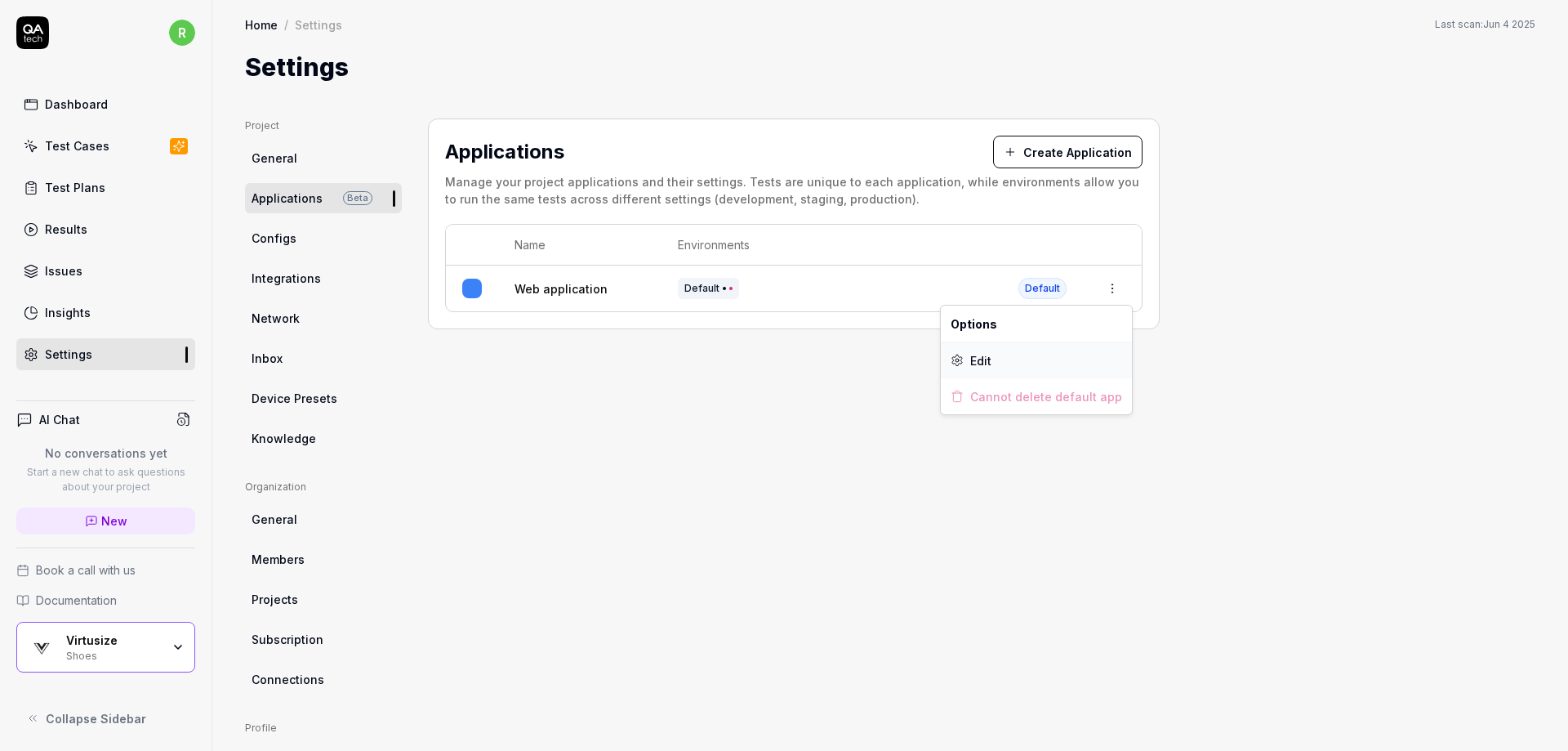 click on "Edit" at bounding box center (1036, 360) 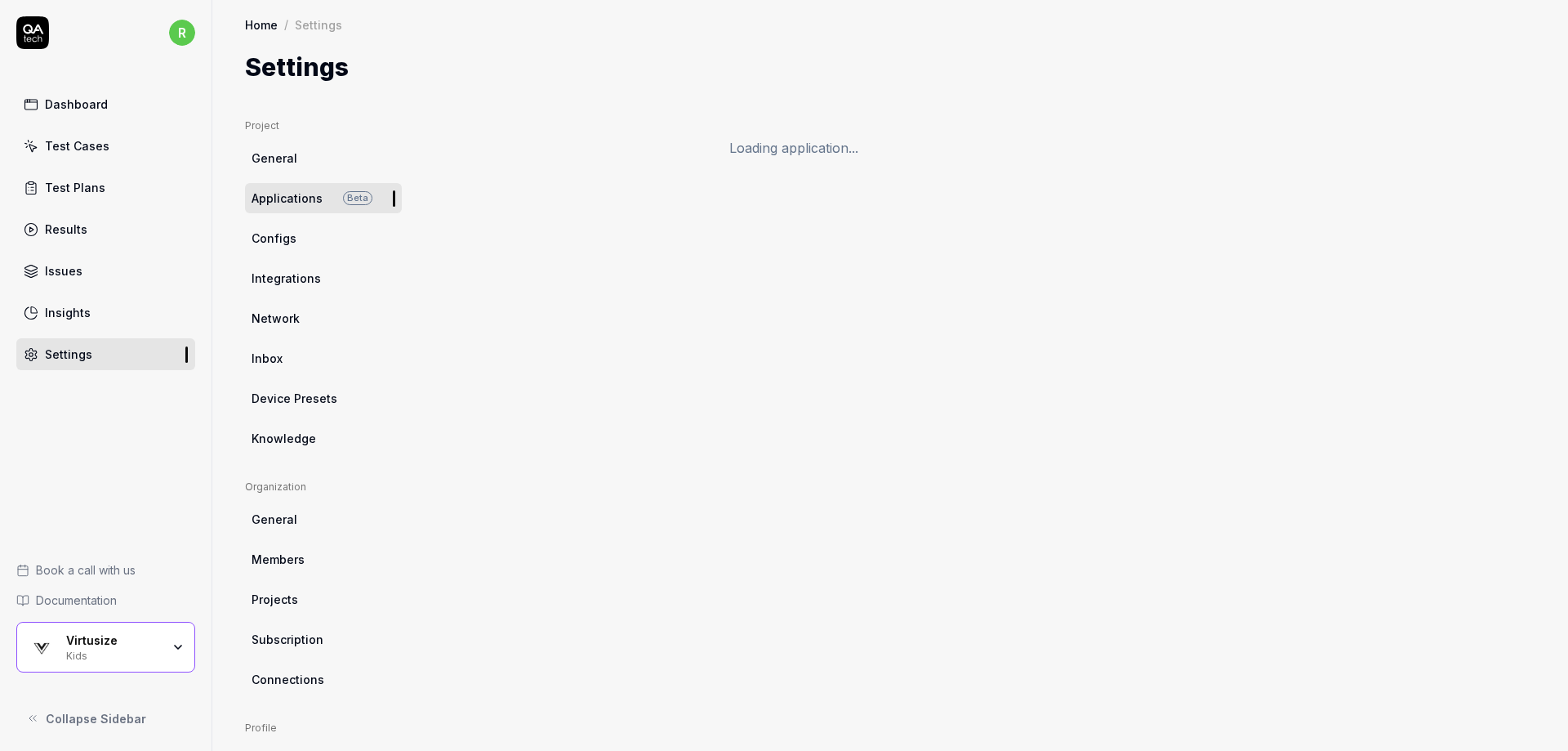 scroll, scrollTop: 0, scrollLeft: 0, axis: both 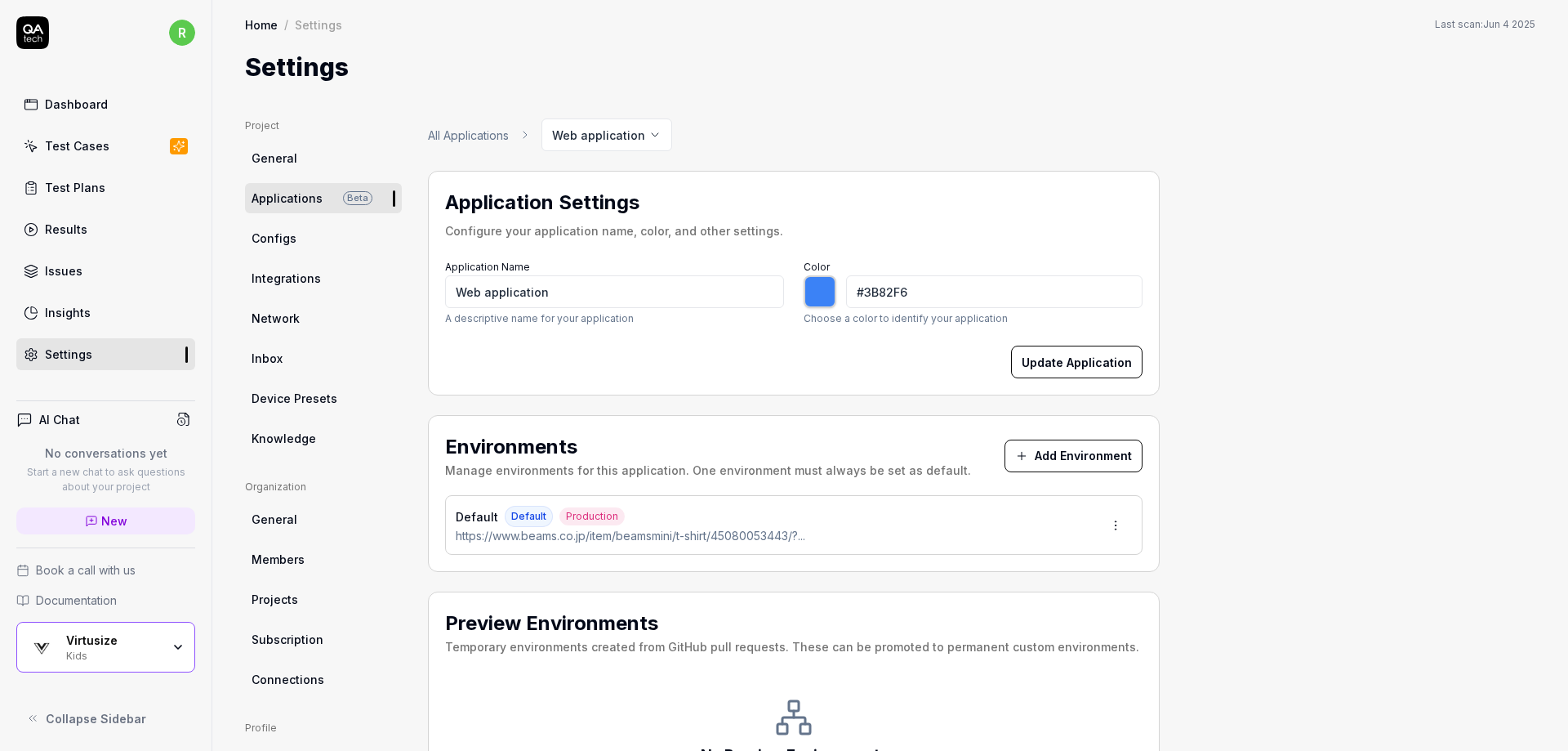 type on "*******" 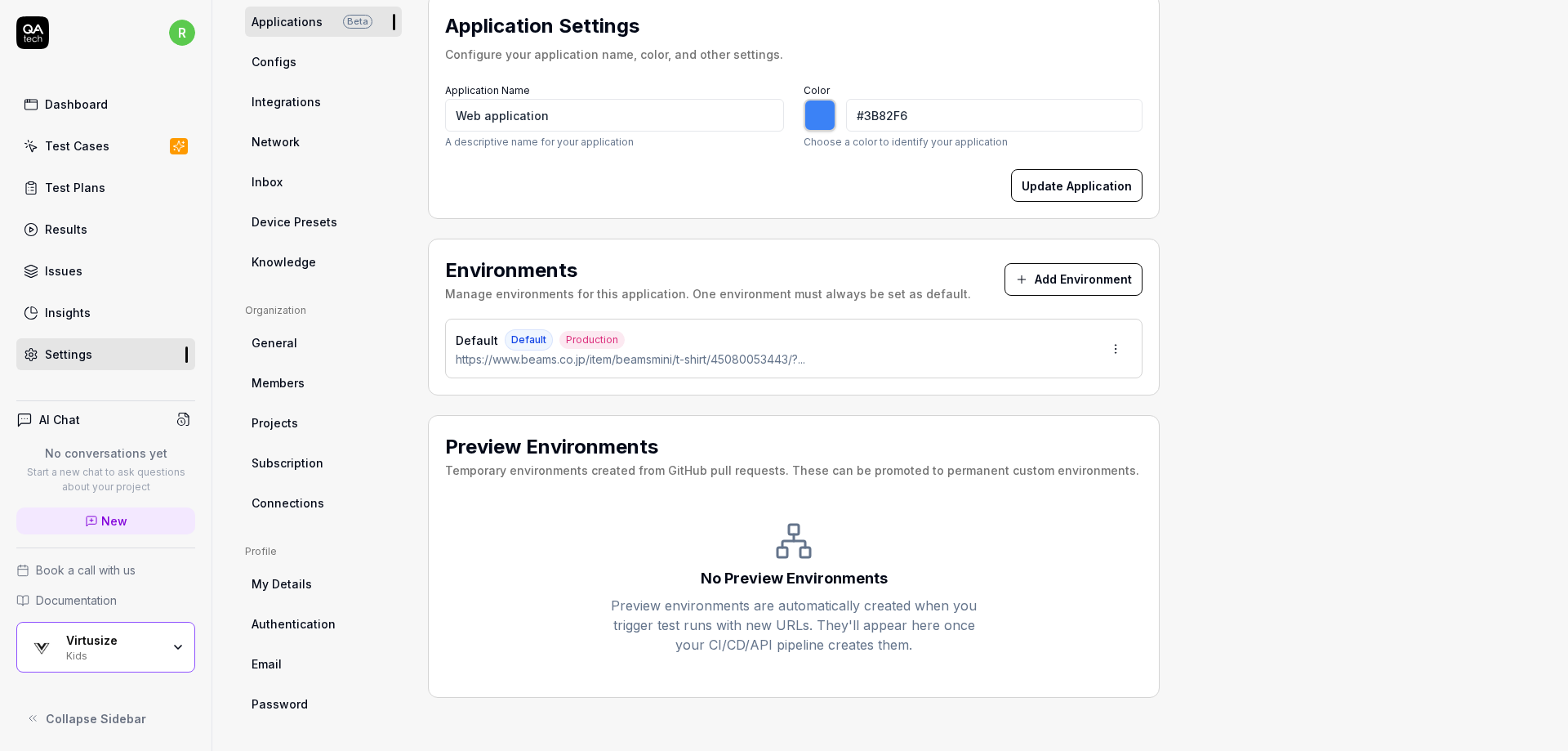 scroll, scrollTop: 177, scrollLeft: 0, axis: vertical 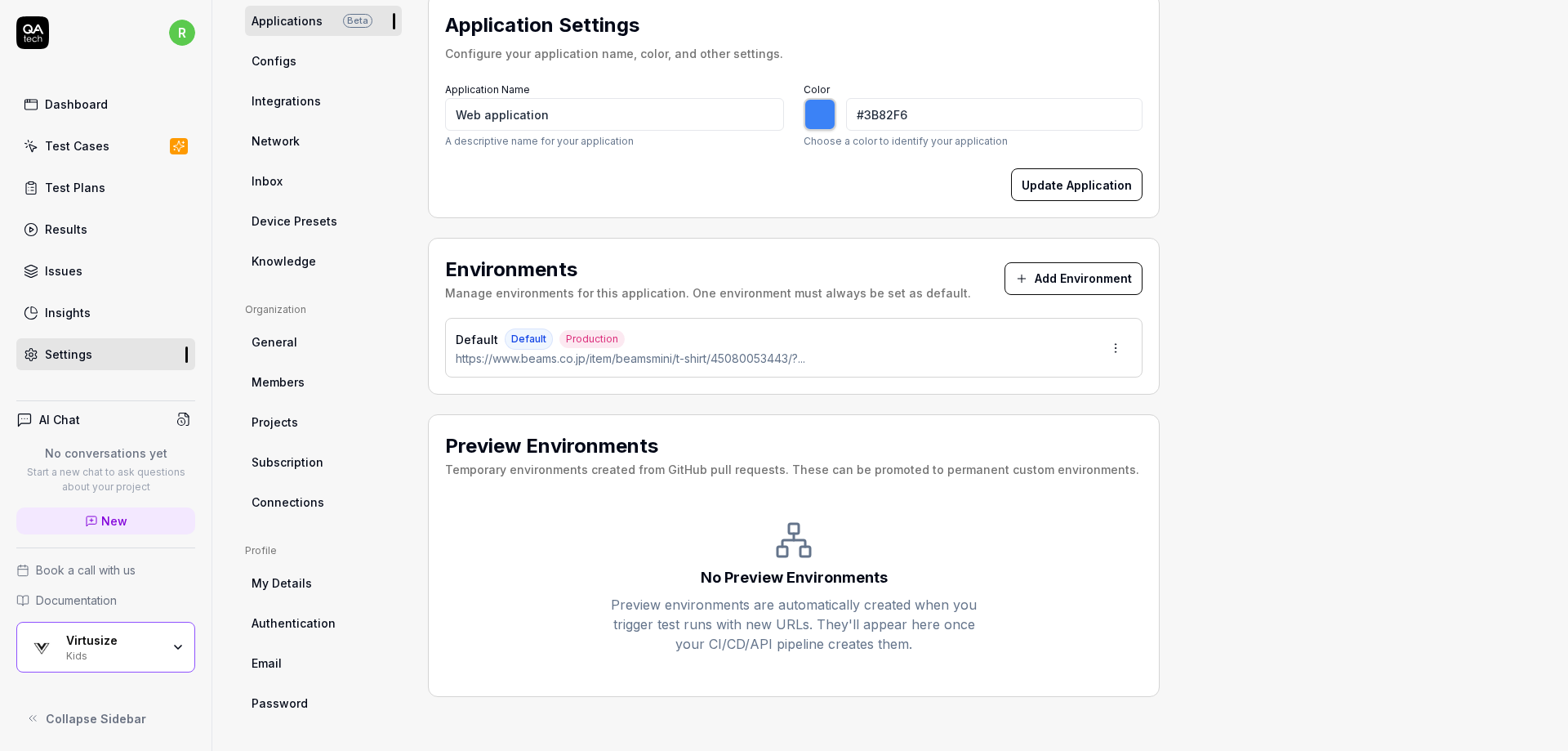 click on "Test Plans" at bounding box center (105, 187) 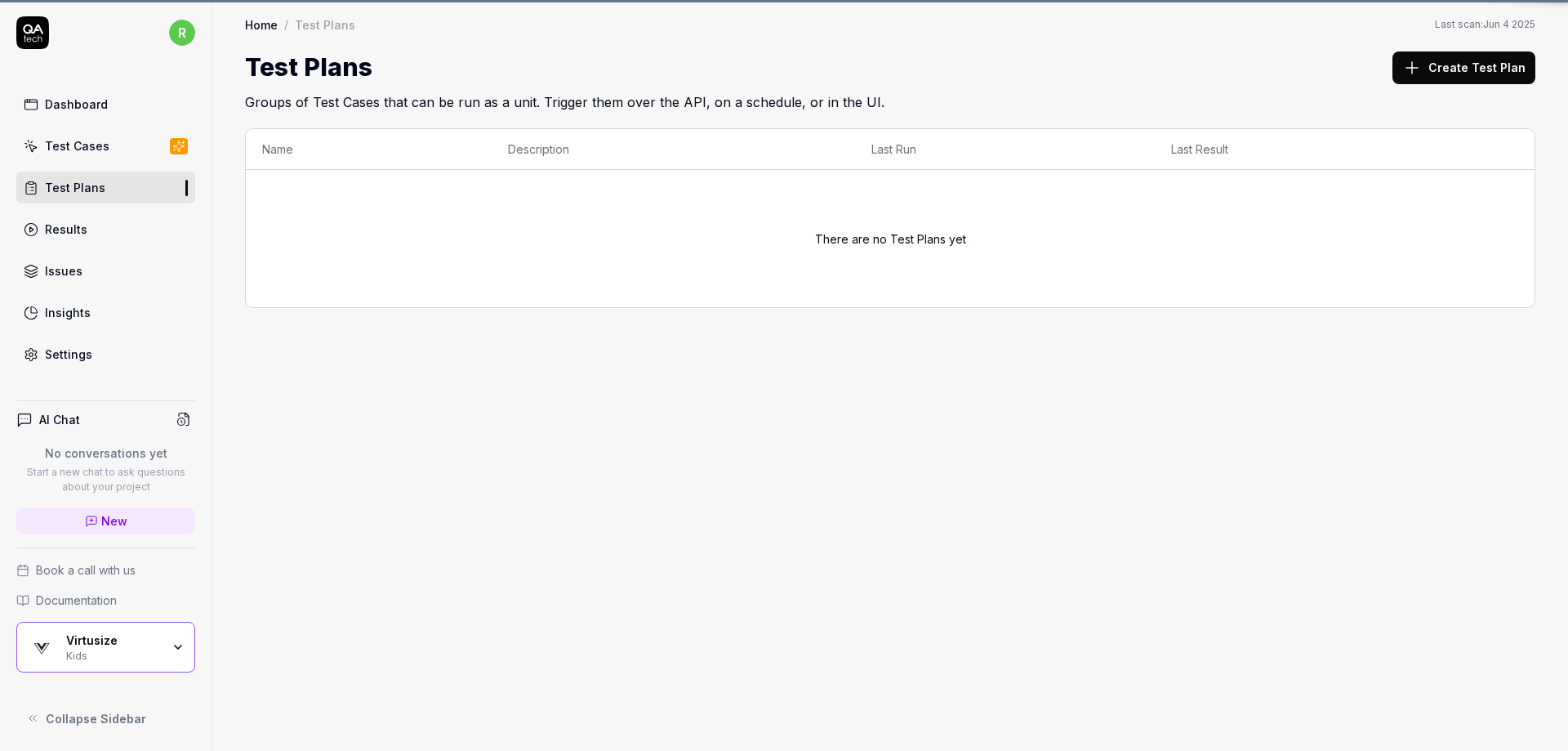 scroll, scrollTop: 0, scrollLeft: 0, axis: both 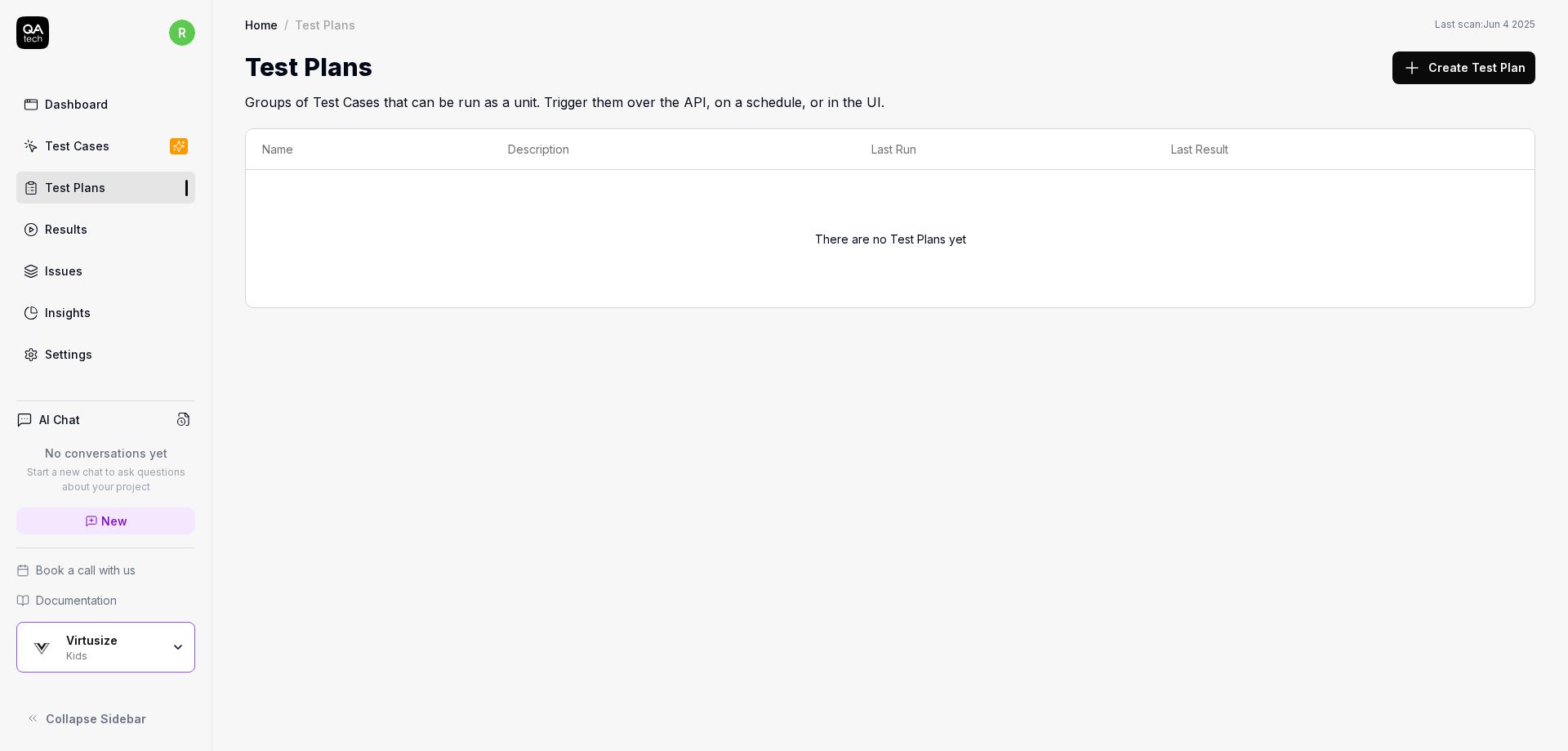 click on "Test Cases" at bounding box center [77, 145] 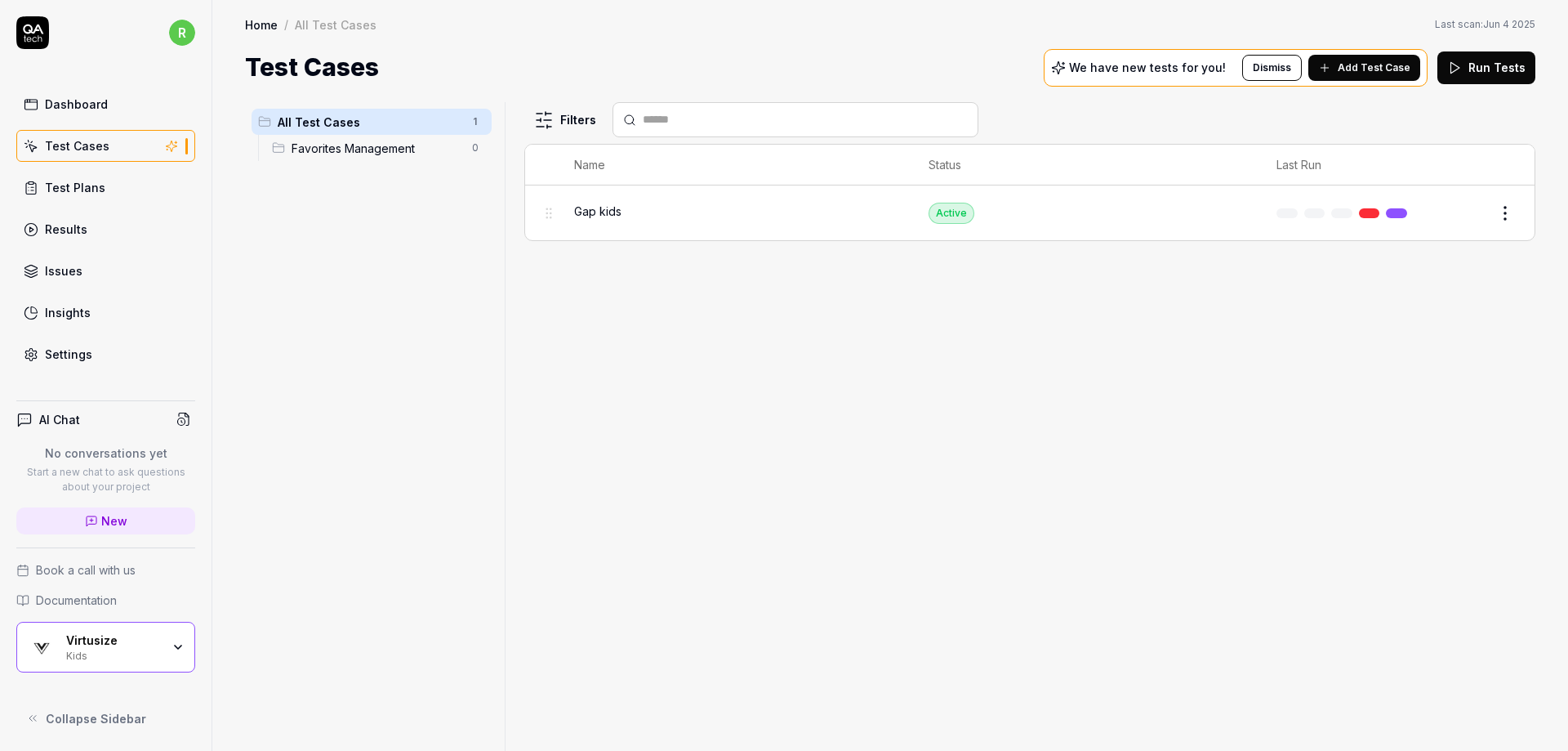 click on "Dashboard" at bounding box center [76, 104] 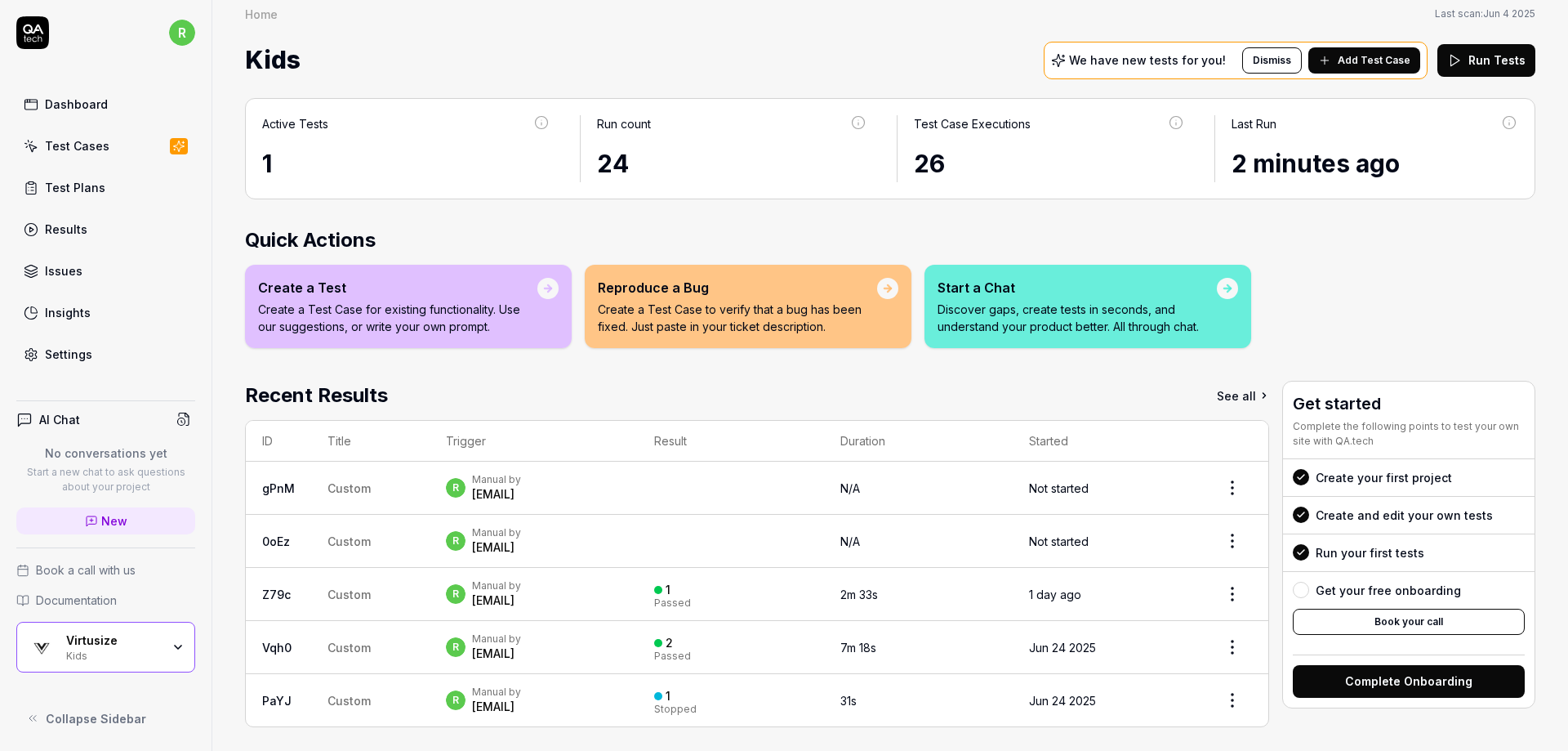 scroll, scrollTop: 20, scrollLeft: 0, axis: vertical 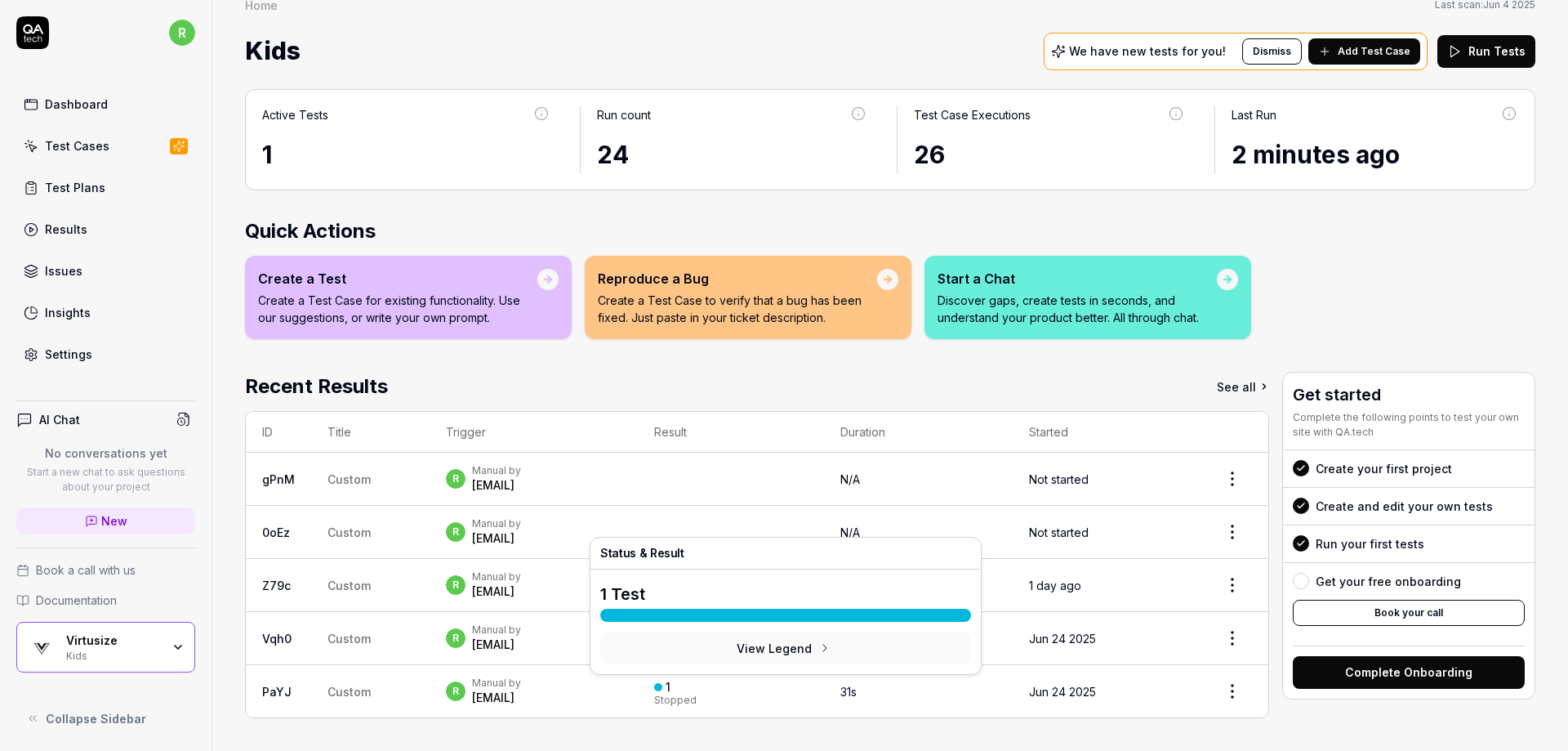 click on "1 Stopped" at bounding box center [731, 691] 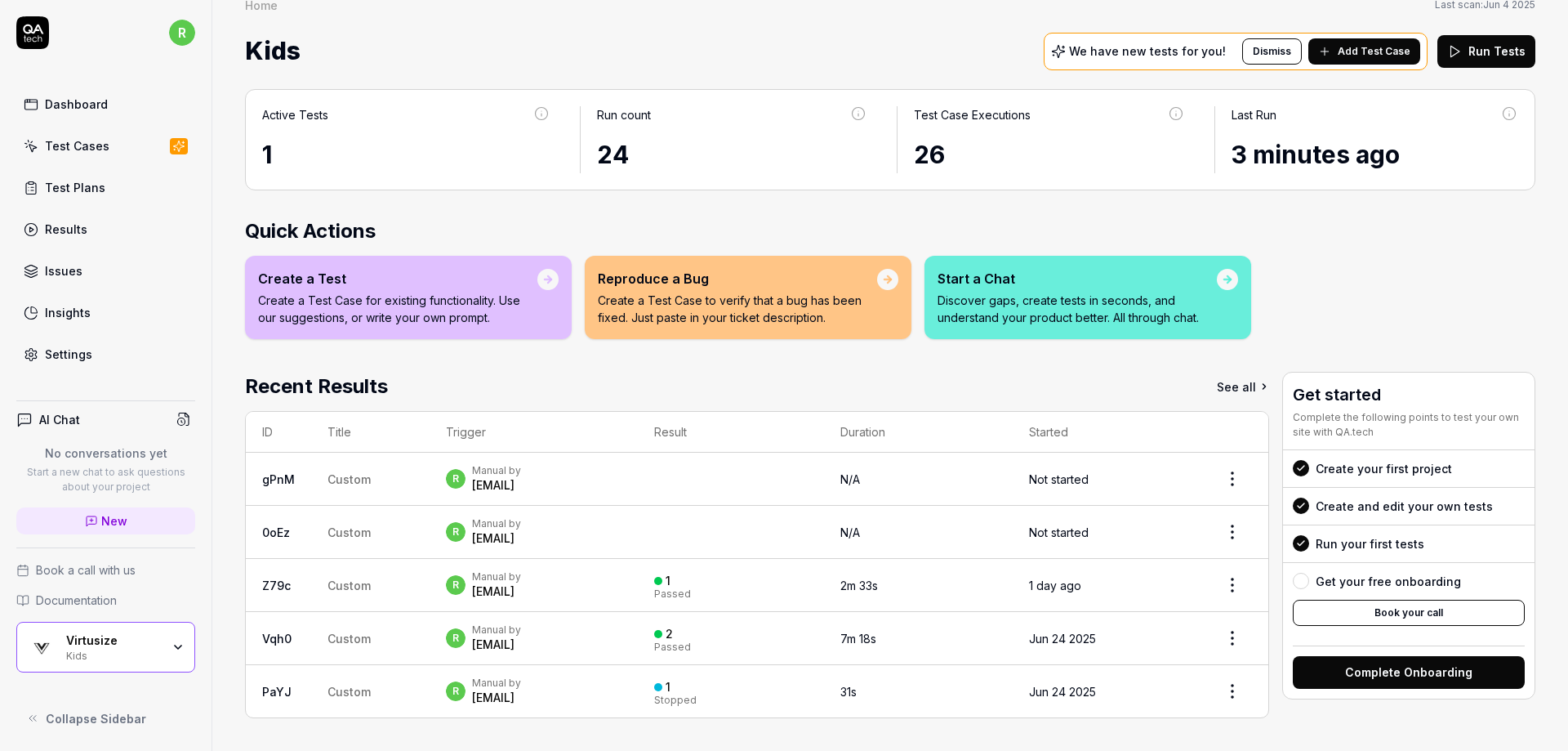 click on "1 Stopped" at bounding box center [731, 691] 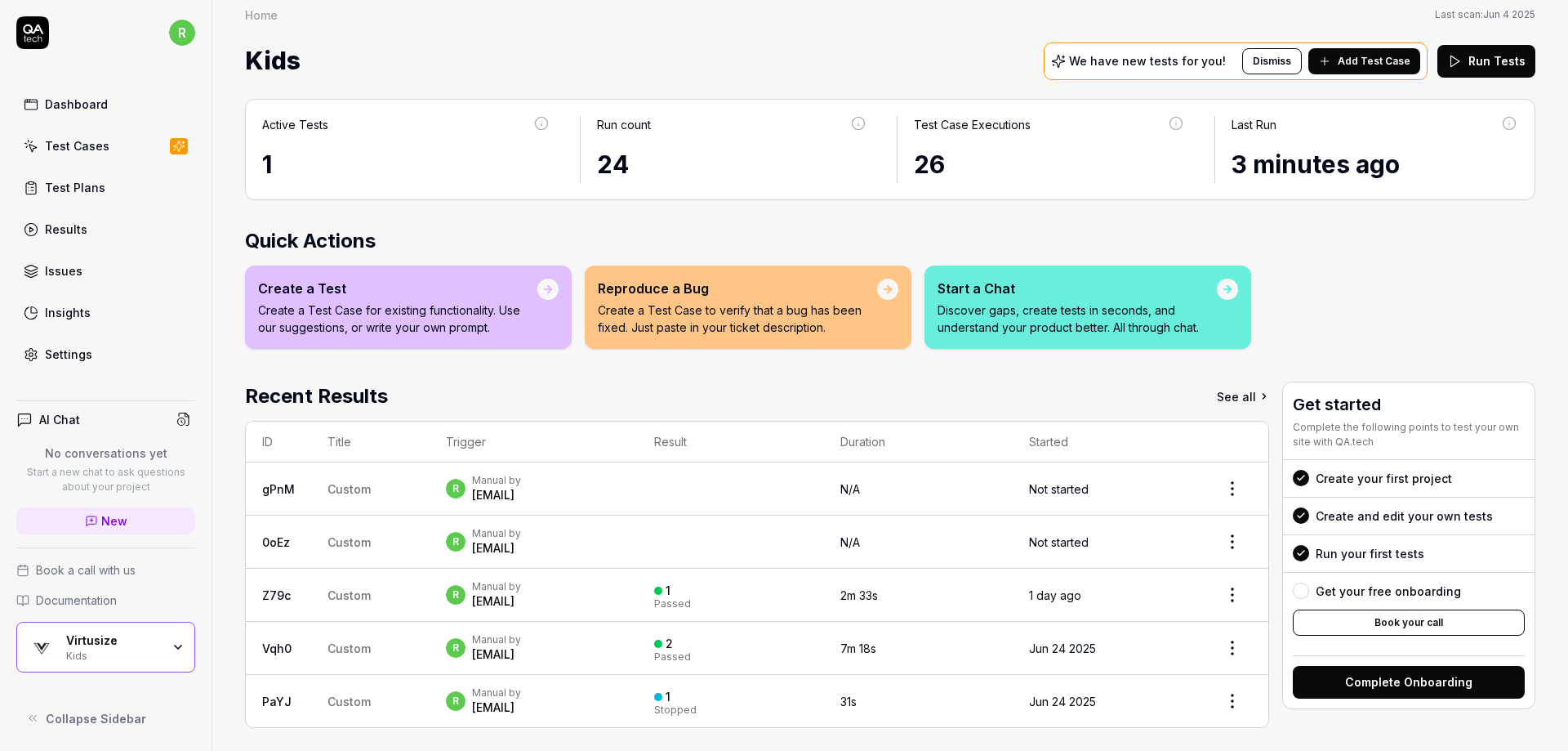 scroll, scrollTop: 20, scrollLeft: 0, axis: vertical 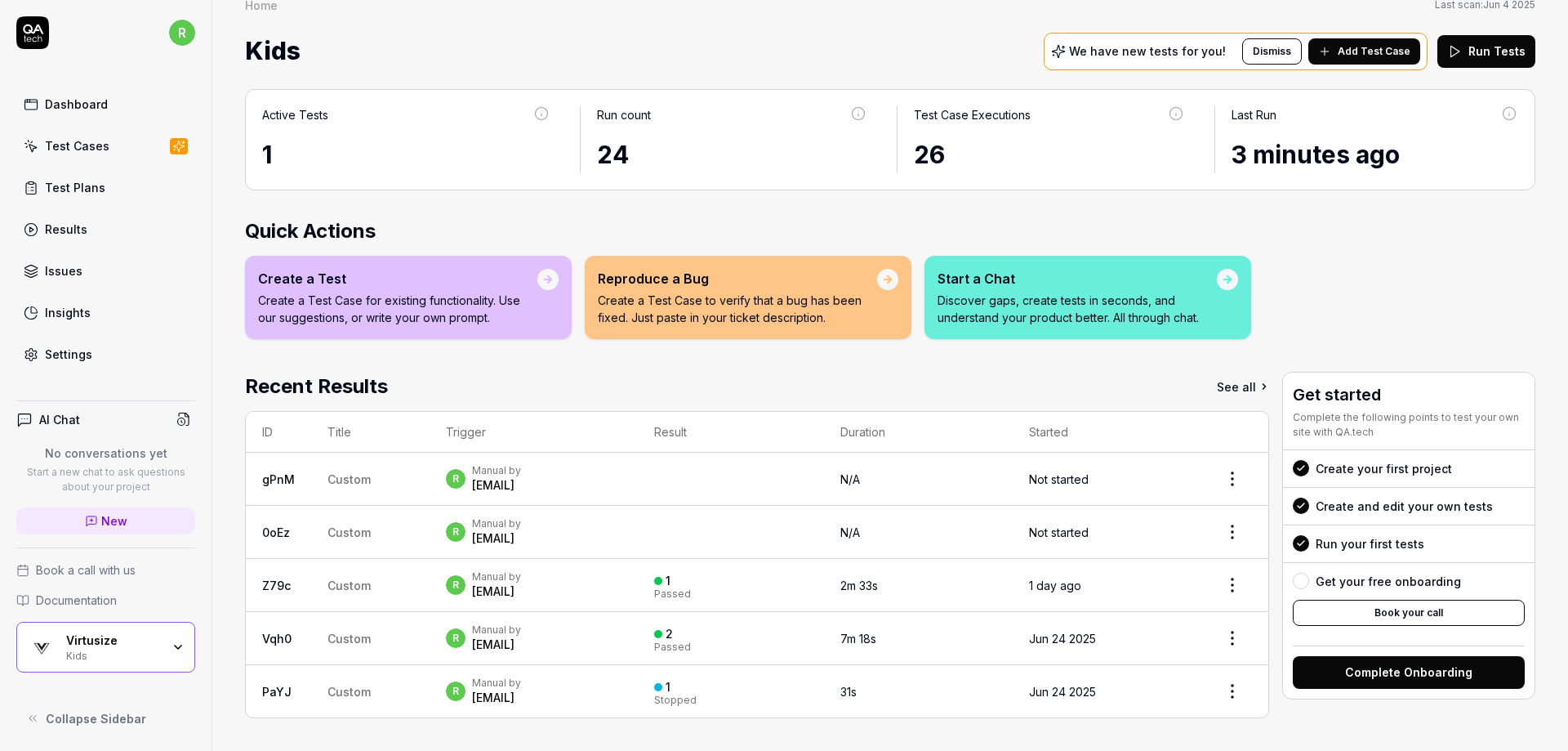 click on "r Dashboard Test Cases Test Plans Results Issues Settings AI Chat No conversations yet Start a new chat to ask questions about your project New Book a call with us Documentation Virtusize Kids Collapse Sidebar Home Home Last scan:  [DATE] Kids We have new tests for you! Dismiss Add Test Case Run Tests Active Tests 1 Run count 24 Test Case Executions 26 Last Run 3 minutes ago Quick Actions Create a Test Create a Test Case for existing functionality. Use our suggestions, or write your own prompt. Reproduce a Bug Create a Test Case to verify that a bug has been fixed. Just paste in your ticket description. Start a Chat Discover gaps, create tests in seconds, and understand your product better. All through chat. Recent Results See all ID Title Trigger Result Duration Started gPnM Custom r Manual by [EMAIL] N/A Not started 0oEz Custom r Manual by [EMAIL] N/A Not started Z79c Custom r Manual by [EMAIL] 1 Passed 2m 33s 1 day ago Vqh0 r 2" at bounding box center [784, 375] 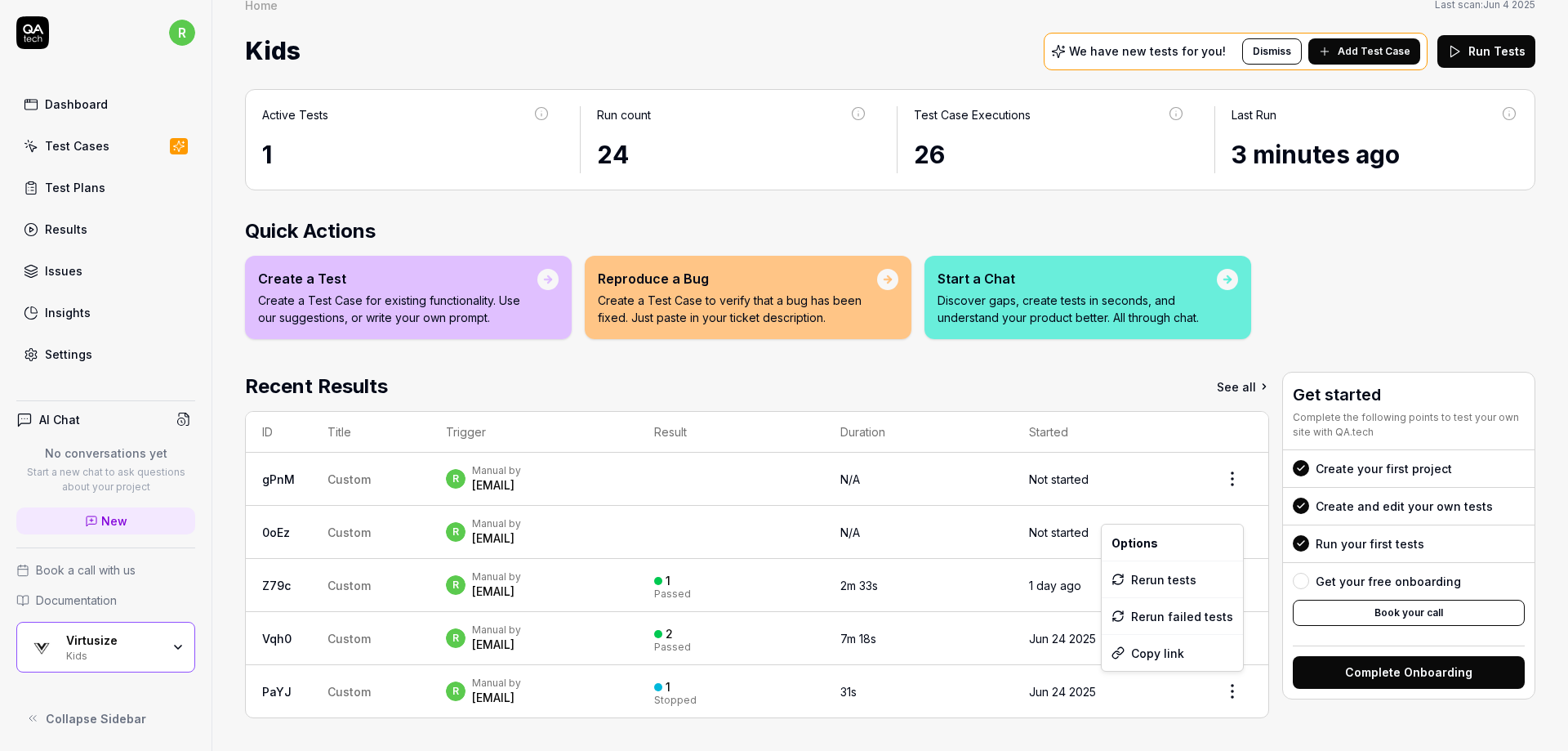 click on "r Dashboard Test Cases Test Plans Results Issues Insights Settings AI Chat No conversations yet Start a new chat to ask questions about your project New Book a call with us Documentation Virtusize Kids Collapse Sidebar Home Home Last scan:  Jun 4 2025 Kids We have new tests for you! Dismiss Add Test Case Run Tests Active Tests 1 Run count 24 Test Case Executions 26 Last Run 3 minutes ago Quick Actions Create a Test Create a Test Case for existing functionality. Use our suggestions, or write your own prompt. Reproduce a Bug Create a Test Case to verify that a bug has been fixed. Just paste in your ticket description. Start a Chat Discover gaps, create tests in seconds, and understand your product better. All through chat. Recent Results See all ID Title Trigger Result Duration Started gPnM Custom r Manual by rachel.fabrigar@virtusize.com N/A Not started 0oEz Custom r Manual by rachel.fabrigar@virtusize.com N/A Not started Z79c Custom r Manual by rachel.fabrigar@virtusize.com 1 Passed 2m 33s 1 day ago Vqh0 r 2" at bounding box center (784, 375) 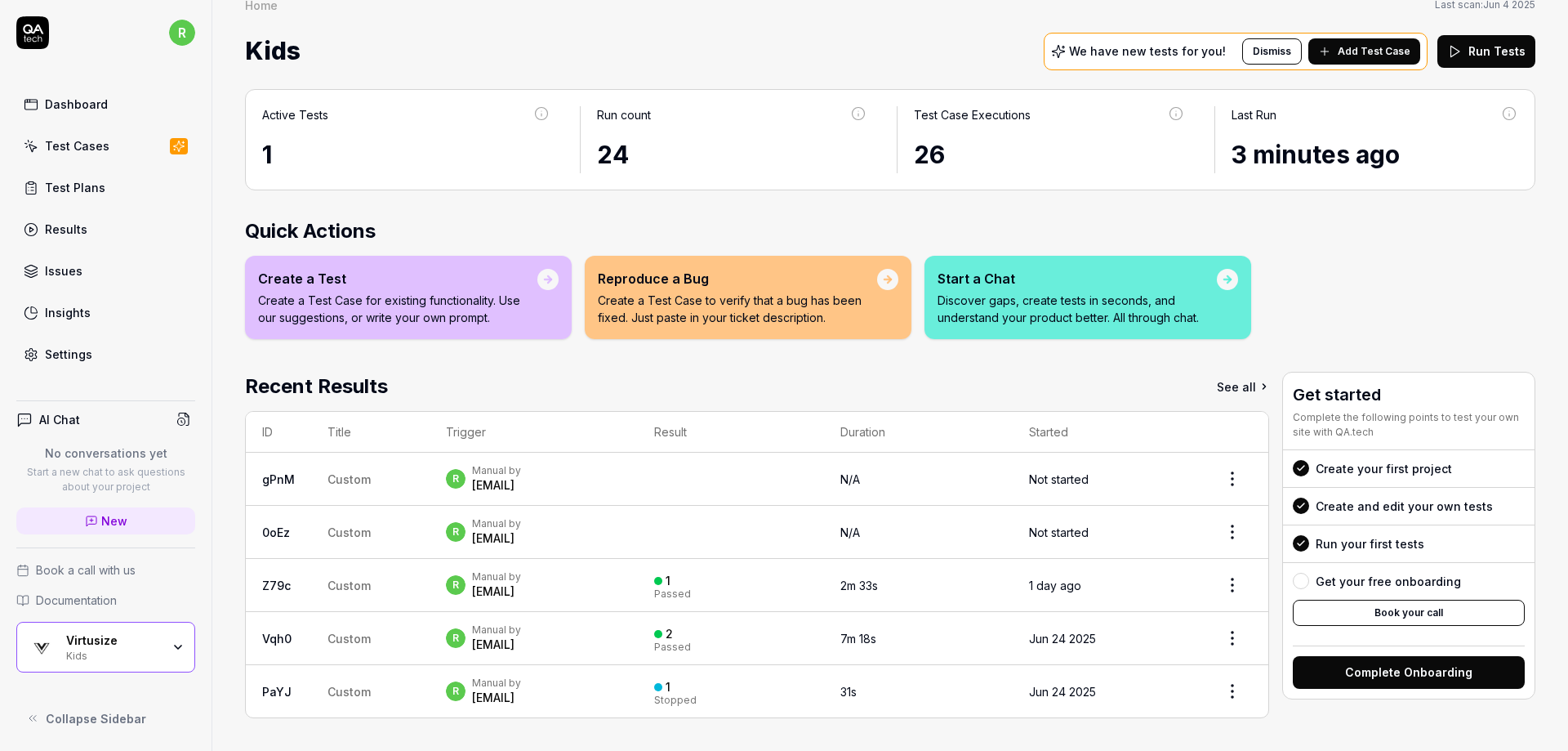 click on "r Dashboard Test Cases Test Plans Results Issues Insights Settings AI Chat No conversations yet Start a new chat to ask questions about your project New Book a call with us Documentation Virtusize Kids Collapse Sidebar Home Home Last scan:  Jun 4 2025 Kids We have new tests for you! Dismiss Add Test Case Run Tests Active Tests 1 Run count 24 Test Case Executions 26 Last Run 3 minutes ago Quick Actions Create a Test Create a Test Case for existing functionality. Use our suggestions, or write your own prompt. Reproduce a Bug Create a Test Case to verify that a bug has been fixed. Just paste in your ticket description. Start a Chat Discover gaps, create tests in seconds, and understand your product better. All through chat. Recent Results See all ID Title Trigger Result Duration Started gPnM Custom r Manual by rachel.fabrigar@virtusize.com N/A Not started 0oEz Custom r Manual by rachel.fabrigar@virtusize.com N/A Not started Z79c Custom r Manual by rachel.fabrigar@virtusize.com 1 Passed 2m 33s 1 day ago Vqh0 r 2" at bounding box center (784, 375) 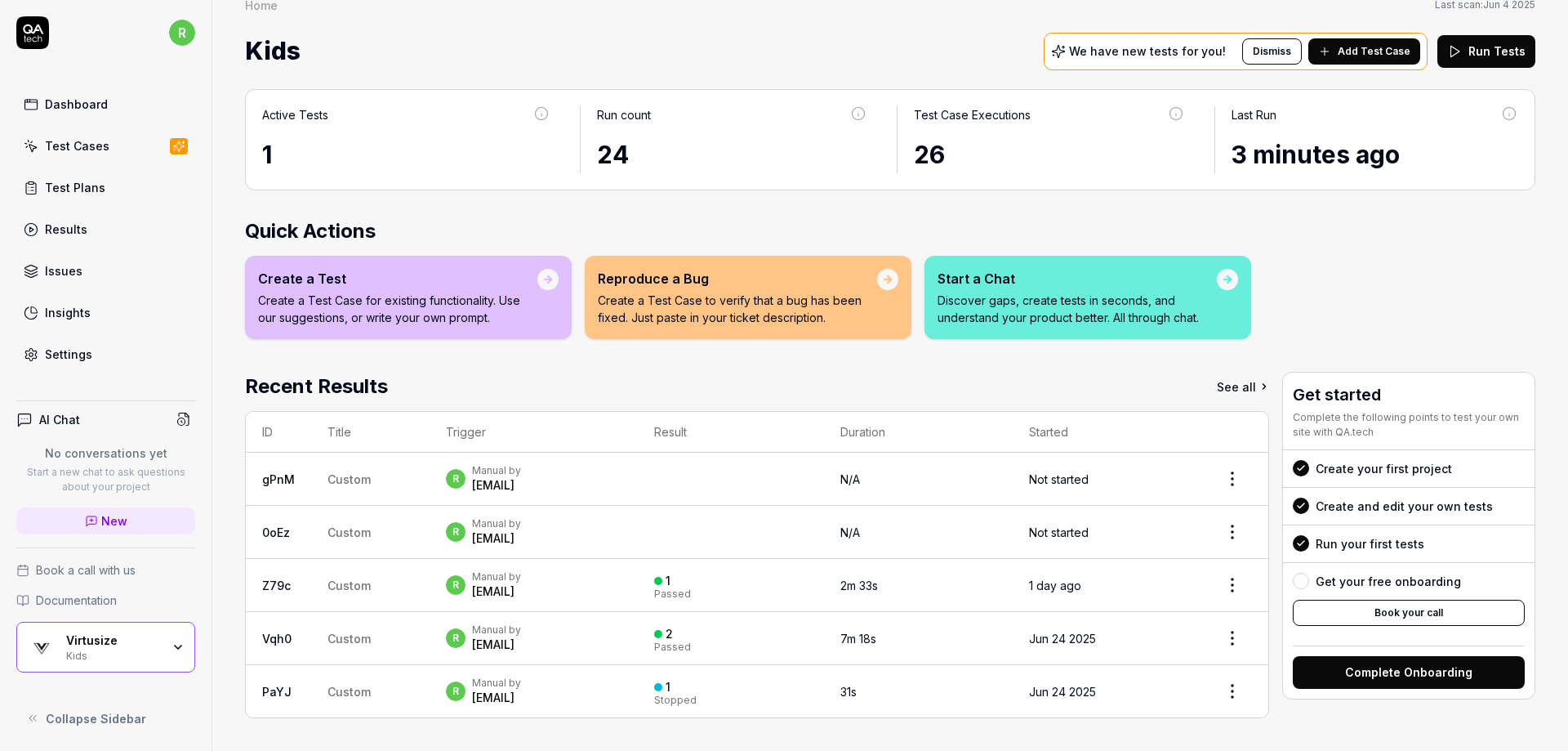 click on "r Dashboard Test Cases Test Plans Results Issues Insights Settings AI Chat No conversations yet Start a new chat to ask questions about your project New Book a call with us Documentation Virtusize Kids Collapse Sidebar Home Home Last scan:  Jun 4 2025 Kids We have new tests for you! Dismiss Add Test Case Run Tests Active Tests 1 Run count 24 Test Case Executions 26 Last Run 3 minutes ago Quick Actions Create a Test Create a Test Case for existing functionality. Use our suggestions, or write your own prompt. Reproduce a Bug Create a Test Case to verify that a bug has been fixed. Just paste in your ticket description. Start a Chat Discover gaps, create tests in seconds, and understand your product better. All through chat. Recent Results See all ID Title Trigger Result Duration Started gPnM Custom r Manual by rachel.fabrigar@virtusize.com N/A Not started 0oEz Custom r Manual by rachel.fabrigar@virtusize.com N/A Not started Z79c Custom r Manual by rachel.fabrigar@virtusize.com 1 Passed 2m 33s 1 day ago Vqh0 r 2" at bounding box center [784, 375] 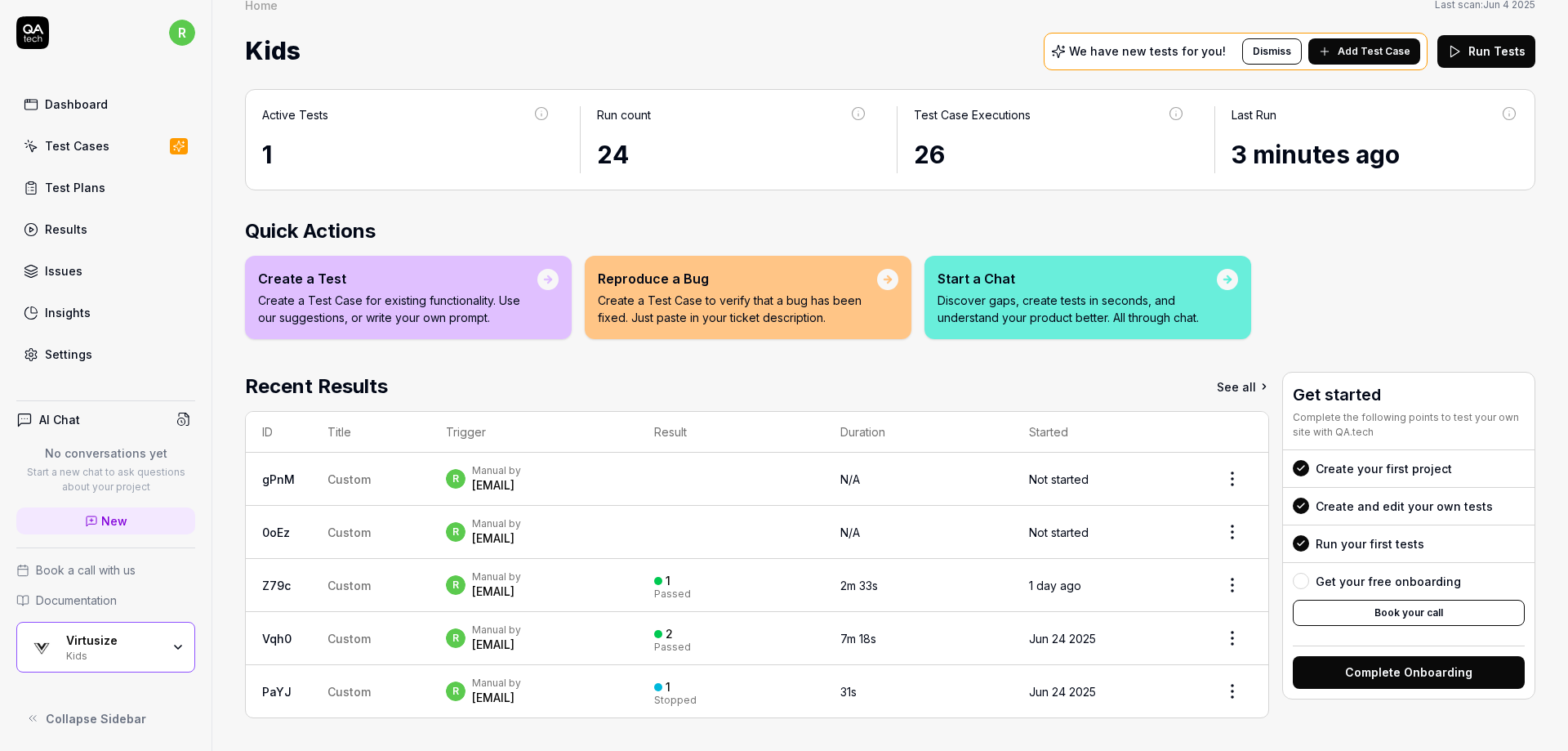 click on "Create a Test Create a Test Case for existing functionality. Use our suggestions, or write your own prompt. Reproduce a Bug Create a Test Case to verify that a bug has been fixed. Just paste in your ticket description. Start a Chat Discover gaps, create tests in seconds, and understand your product better. All through chat." at bounding box center (890, 297) 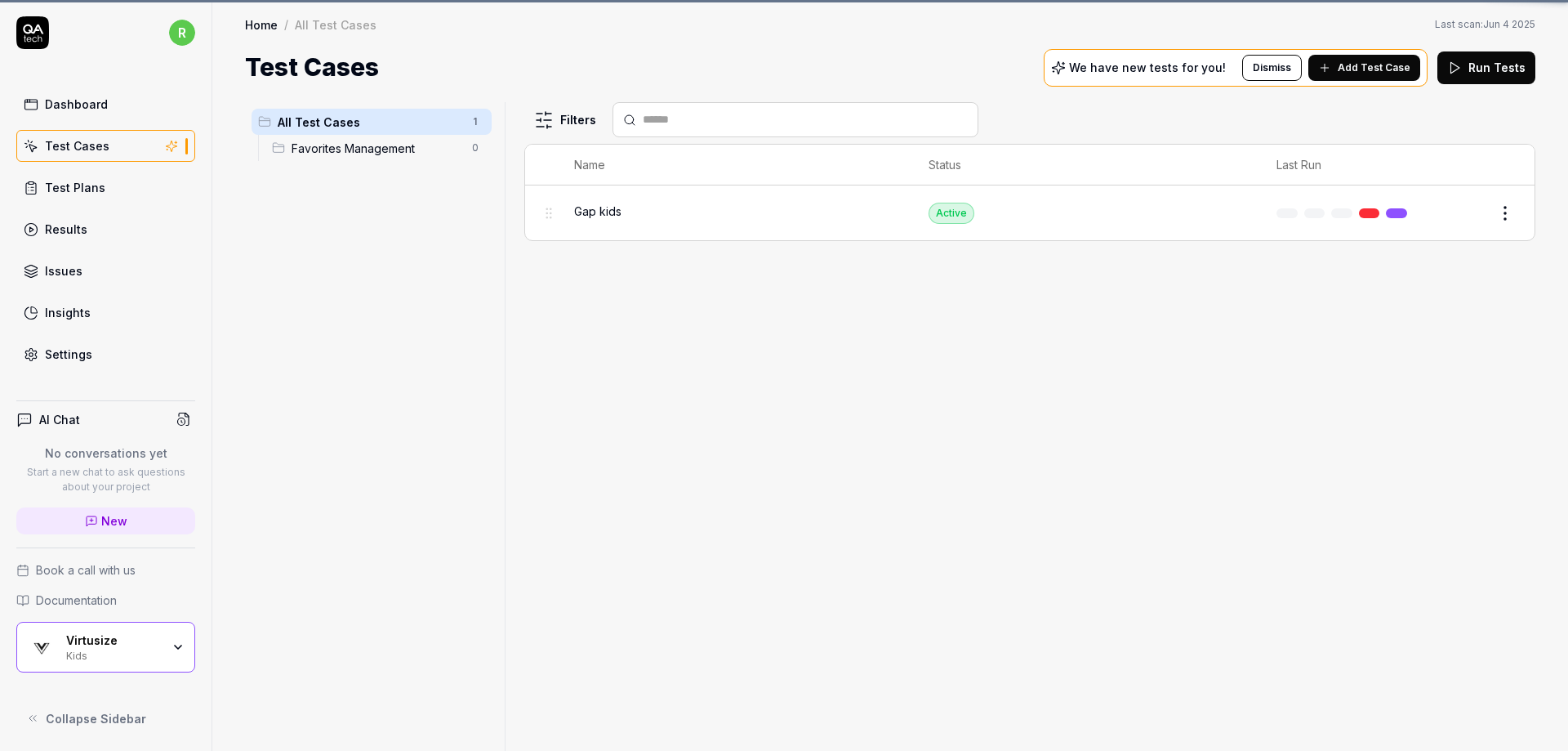 scroll, scrollTop: 0, scrollLeft: 0, axis: both 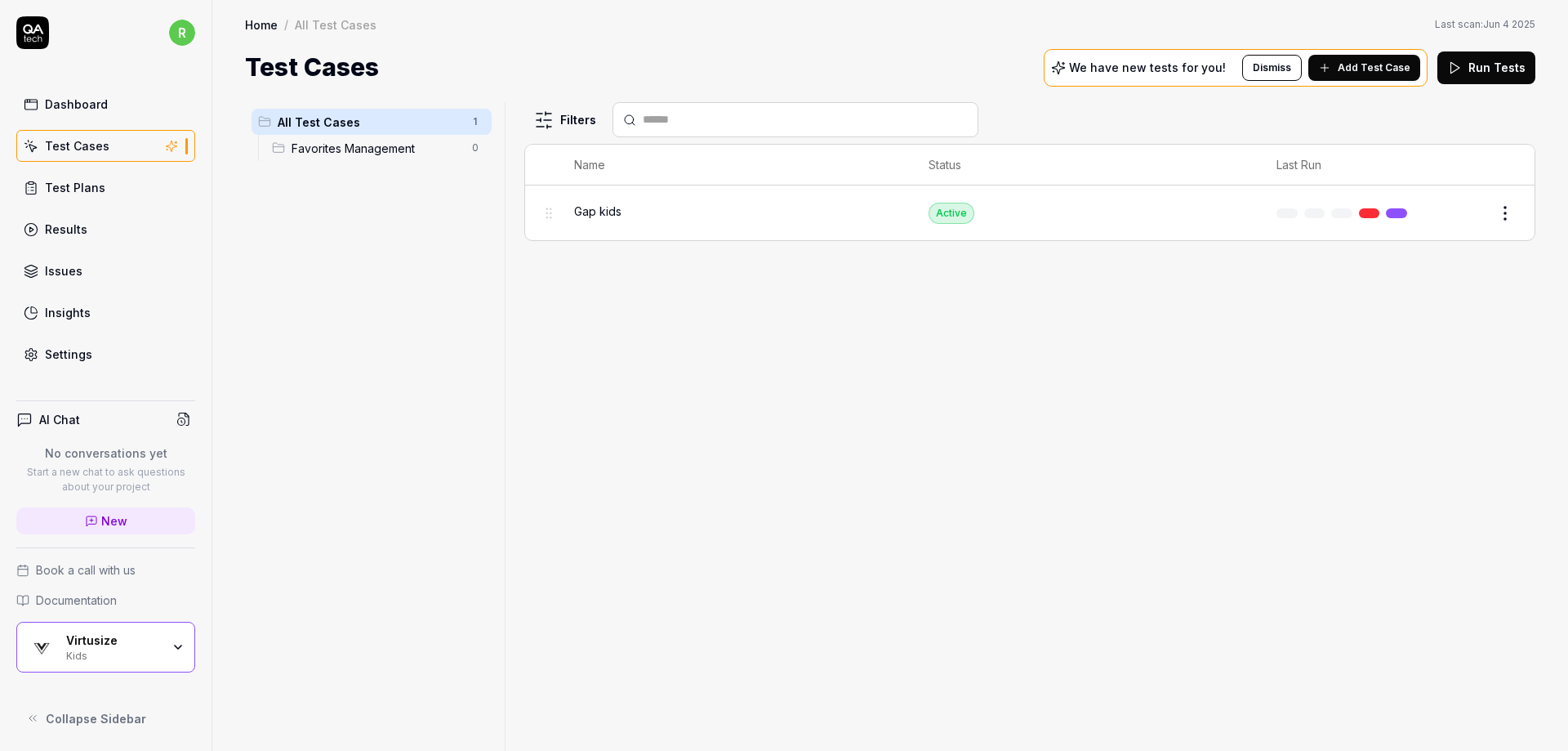 drag, startPoint x: 669, startPoint y: 378, endPoint x: 537, endPoint y: 181, distance: 237 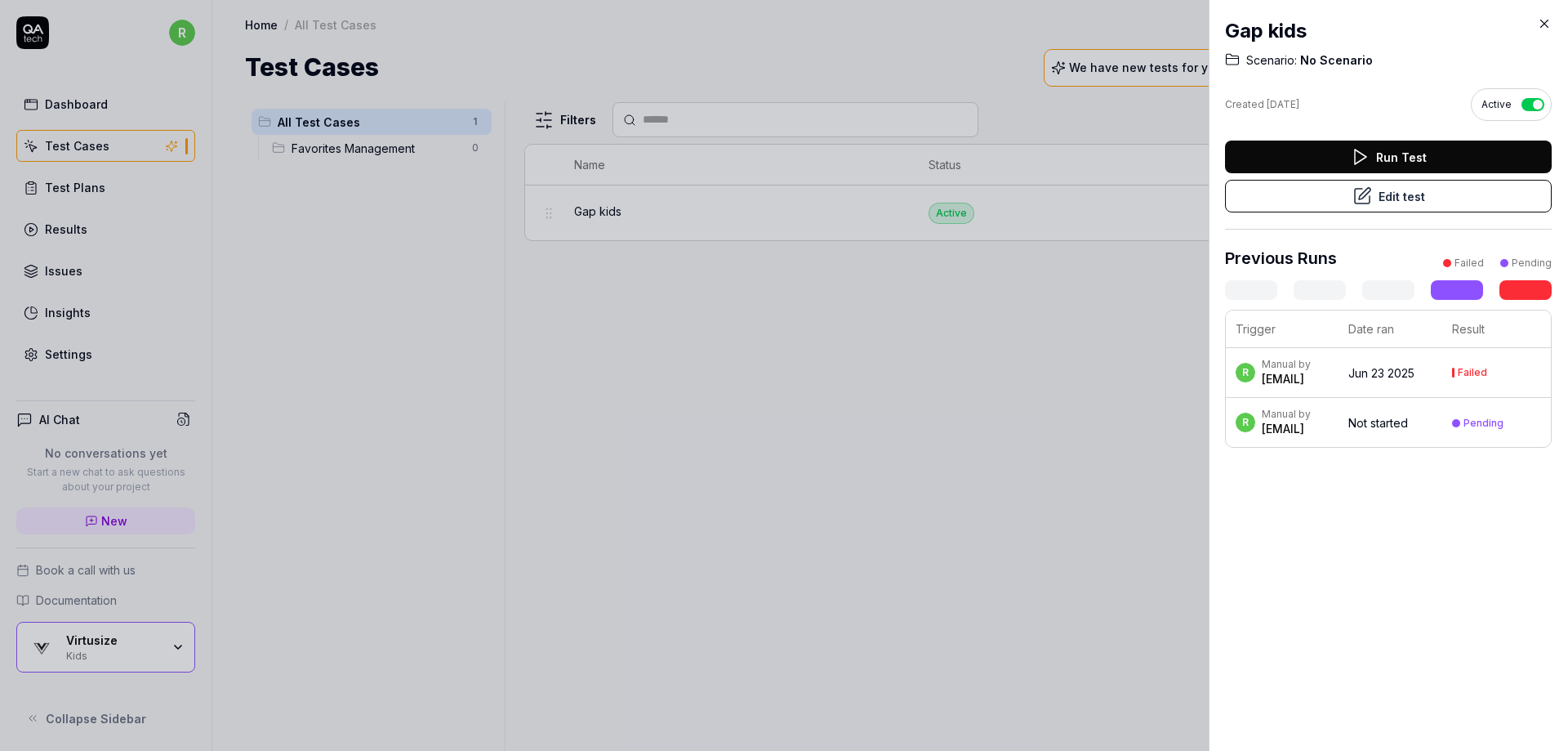 click on "Run Test" at bounding box center [1388, 157] 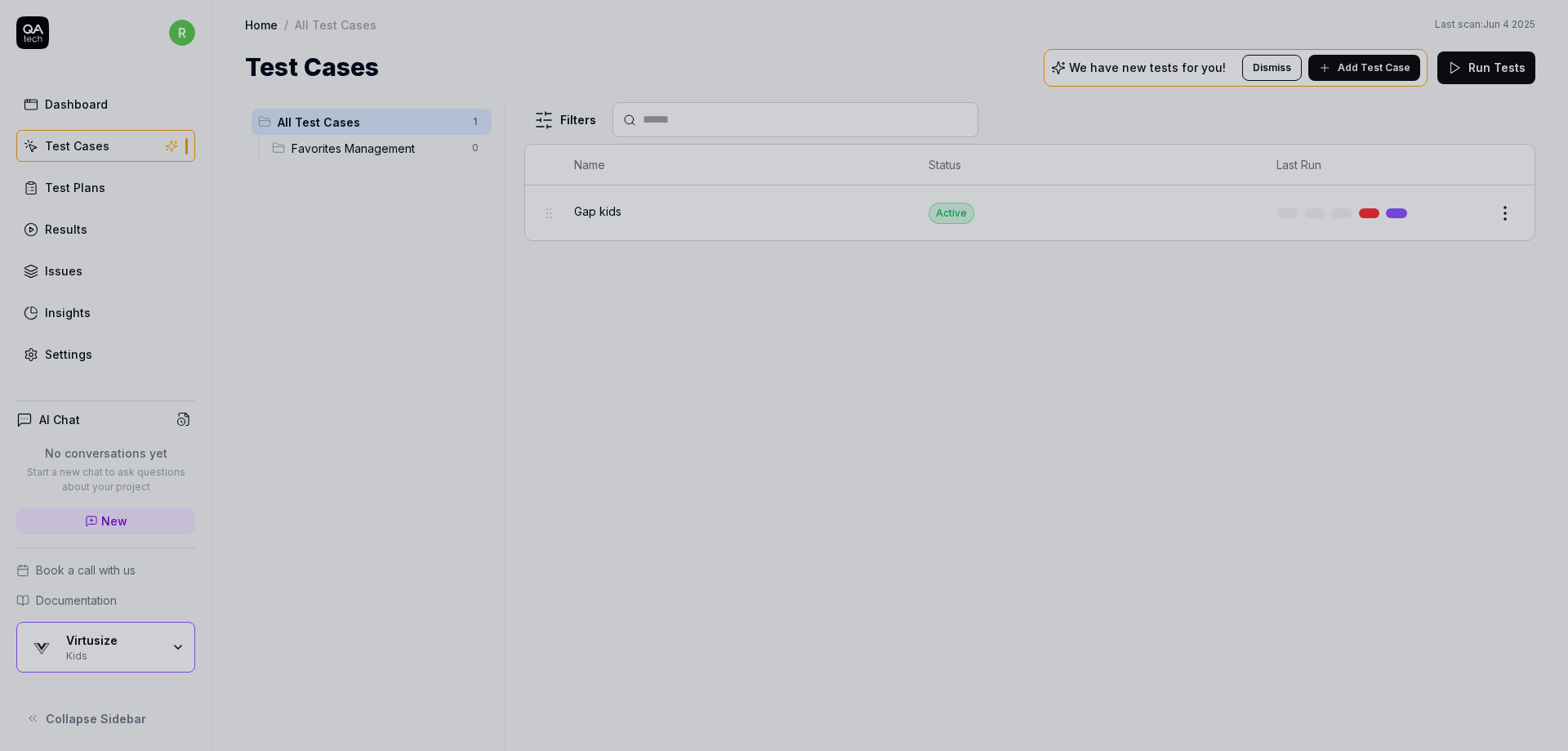 click at bounding box center [784, 375] 